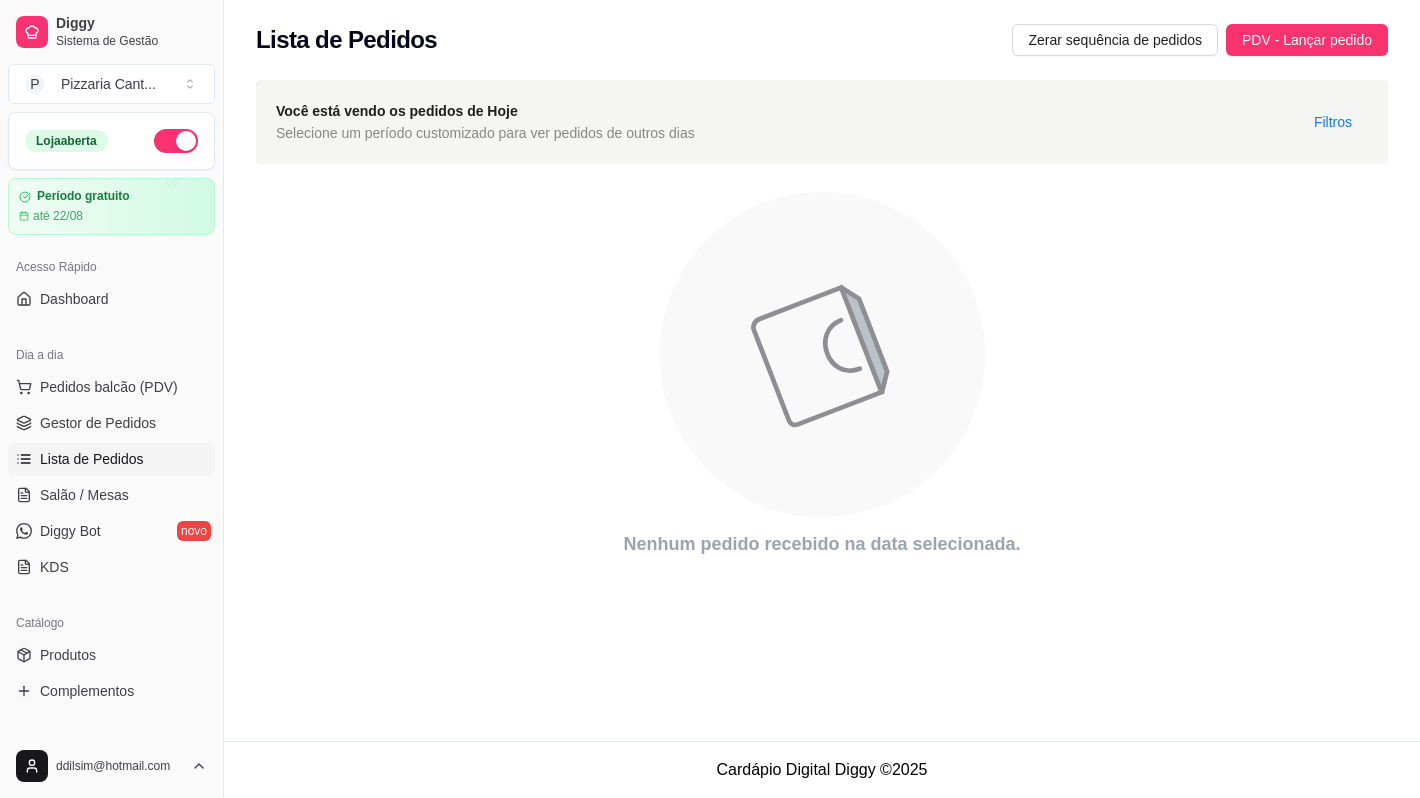 scroll, scrollTop: 0, scrollLeft: 0, axis: both 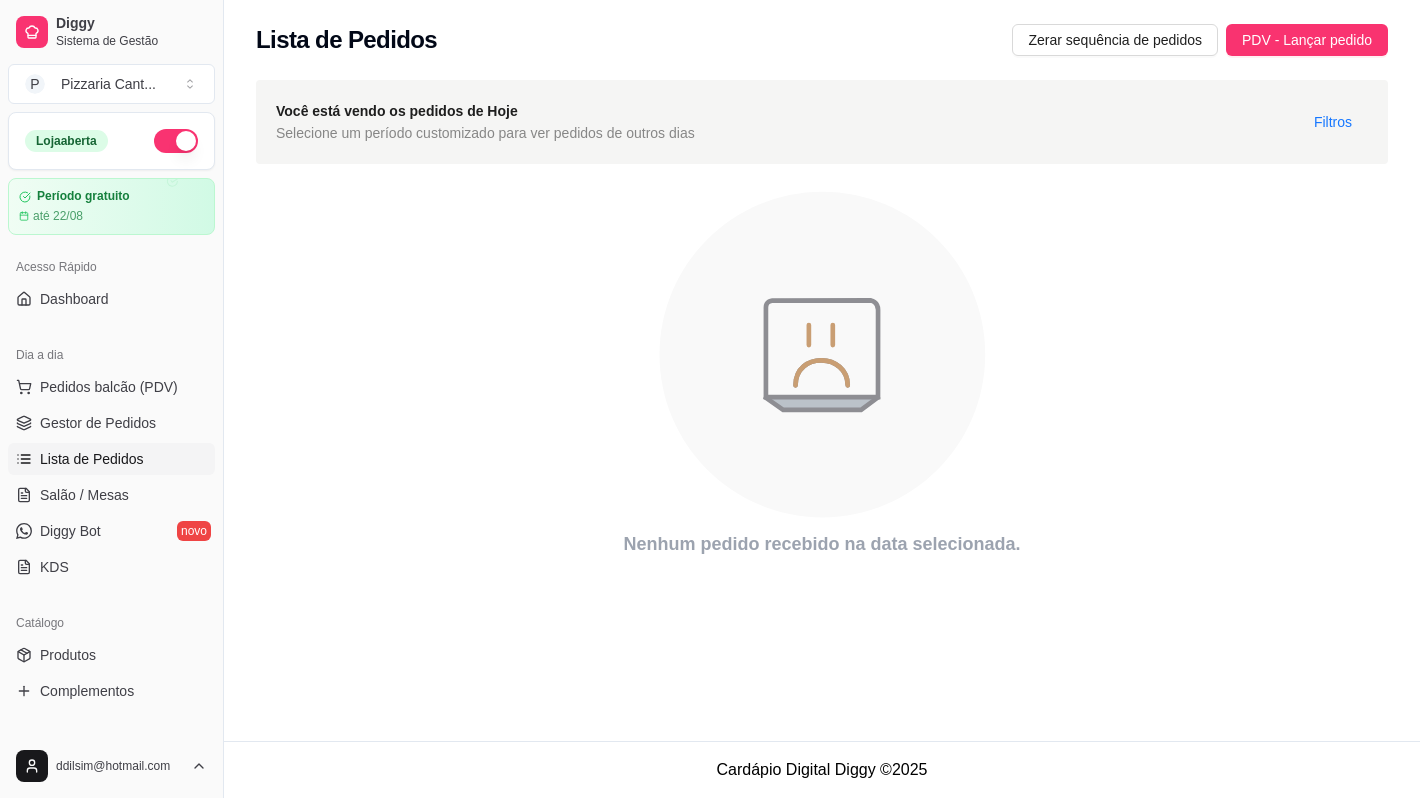 click 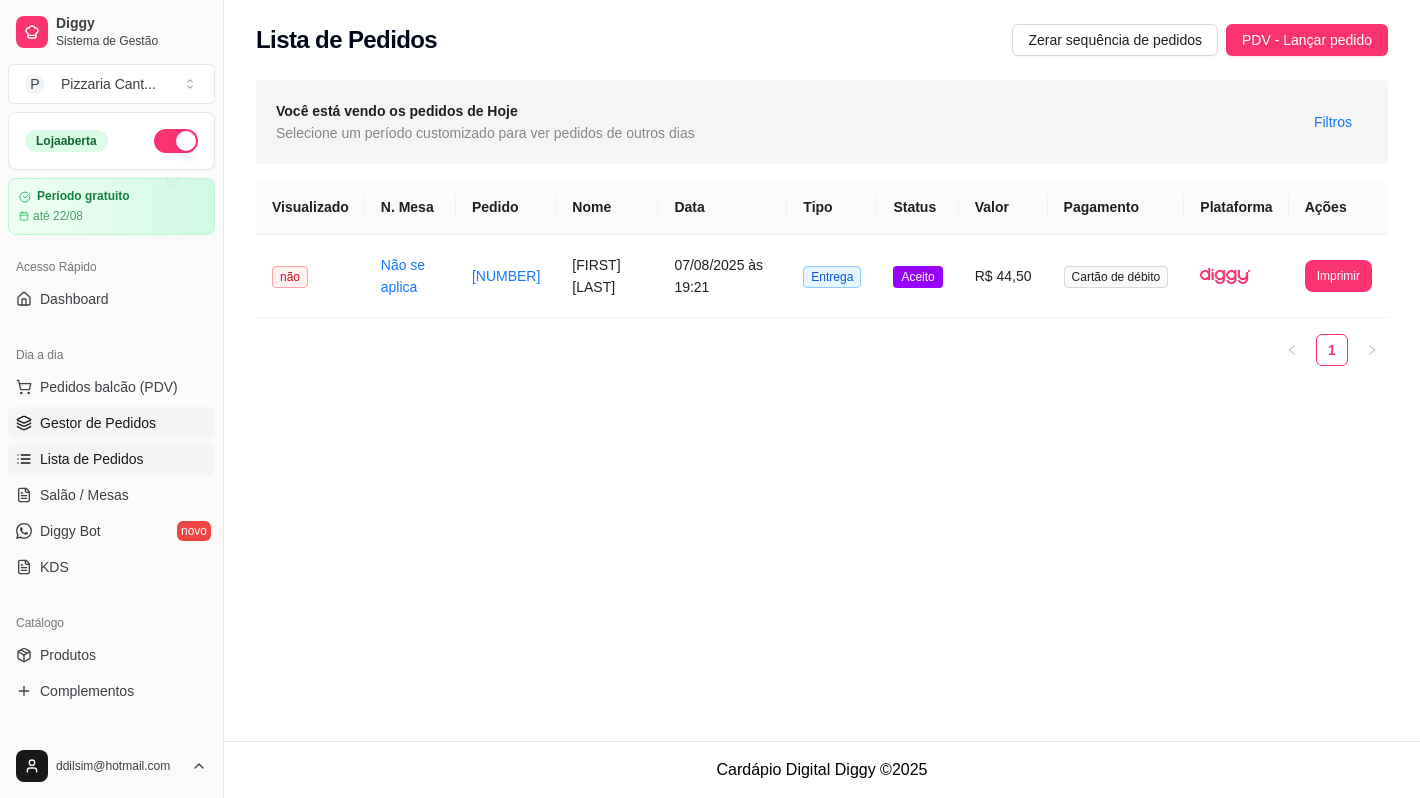 click on "Gestor de Pedidos" at bounding box center (98, 423) 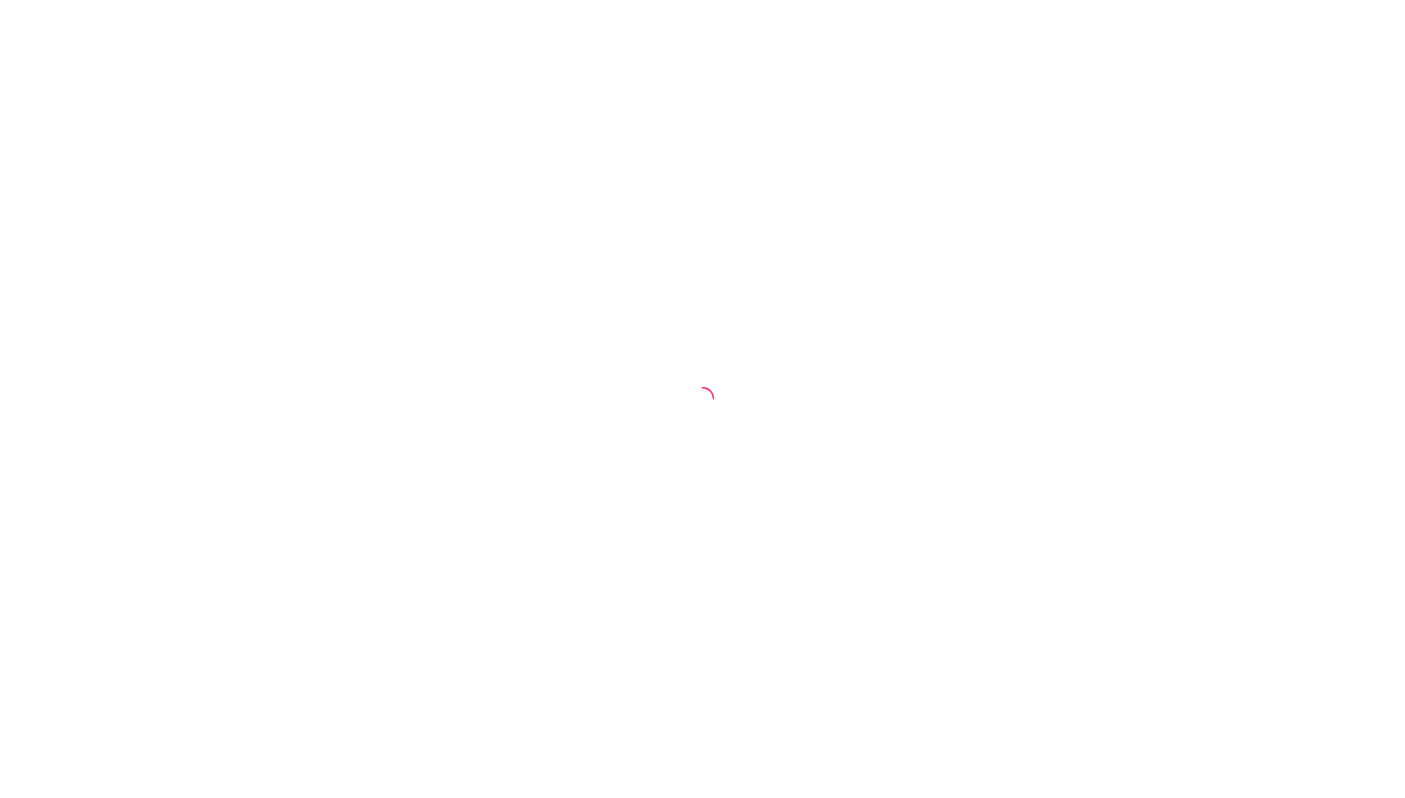scroll, scrollTop: 0, scrollLeft: 0, axis: both 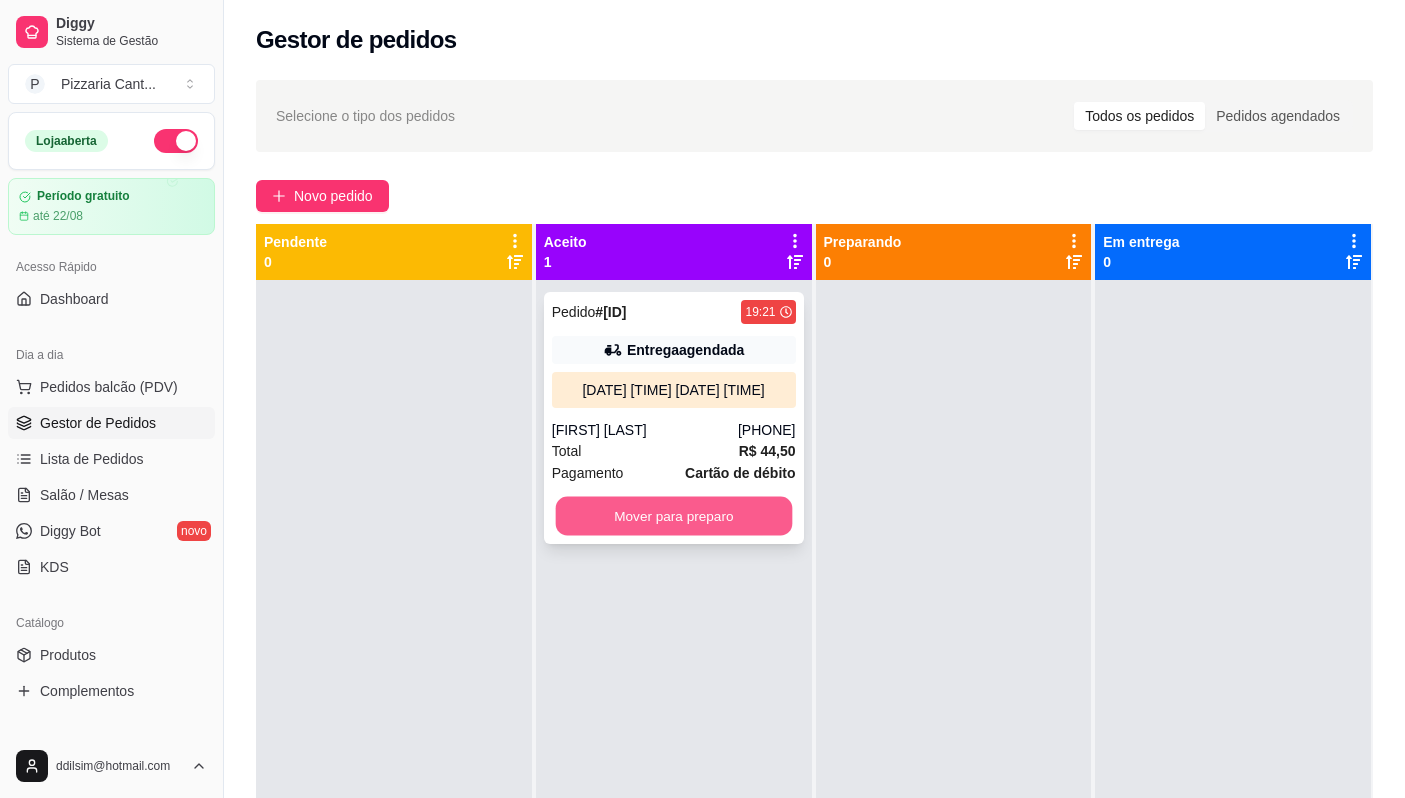 click on "Mover para preparo" at bounding box center (673, 516) 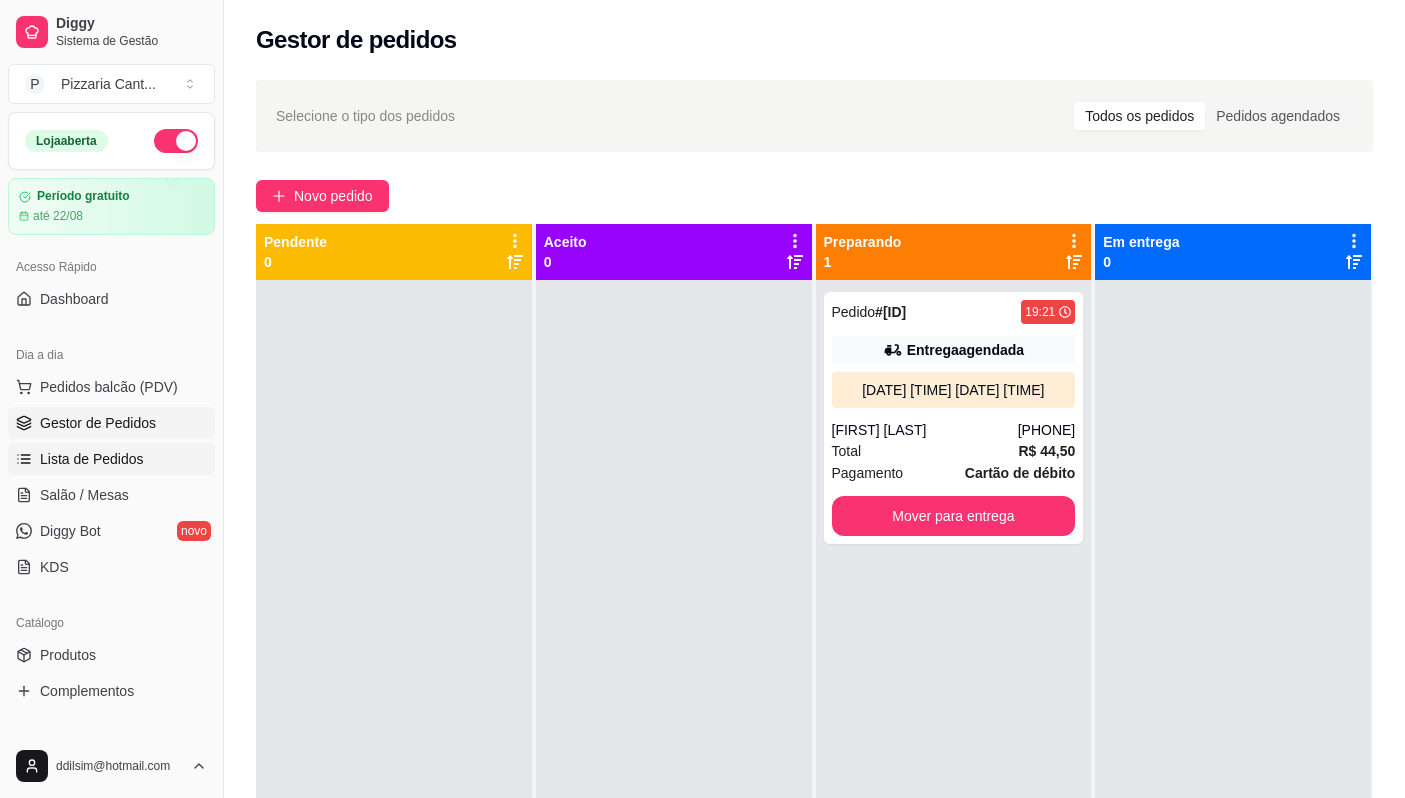 click on "Lista de Pedidos" at bounding box center (92, 459) 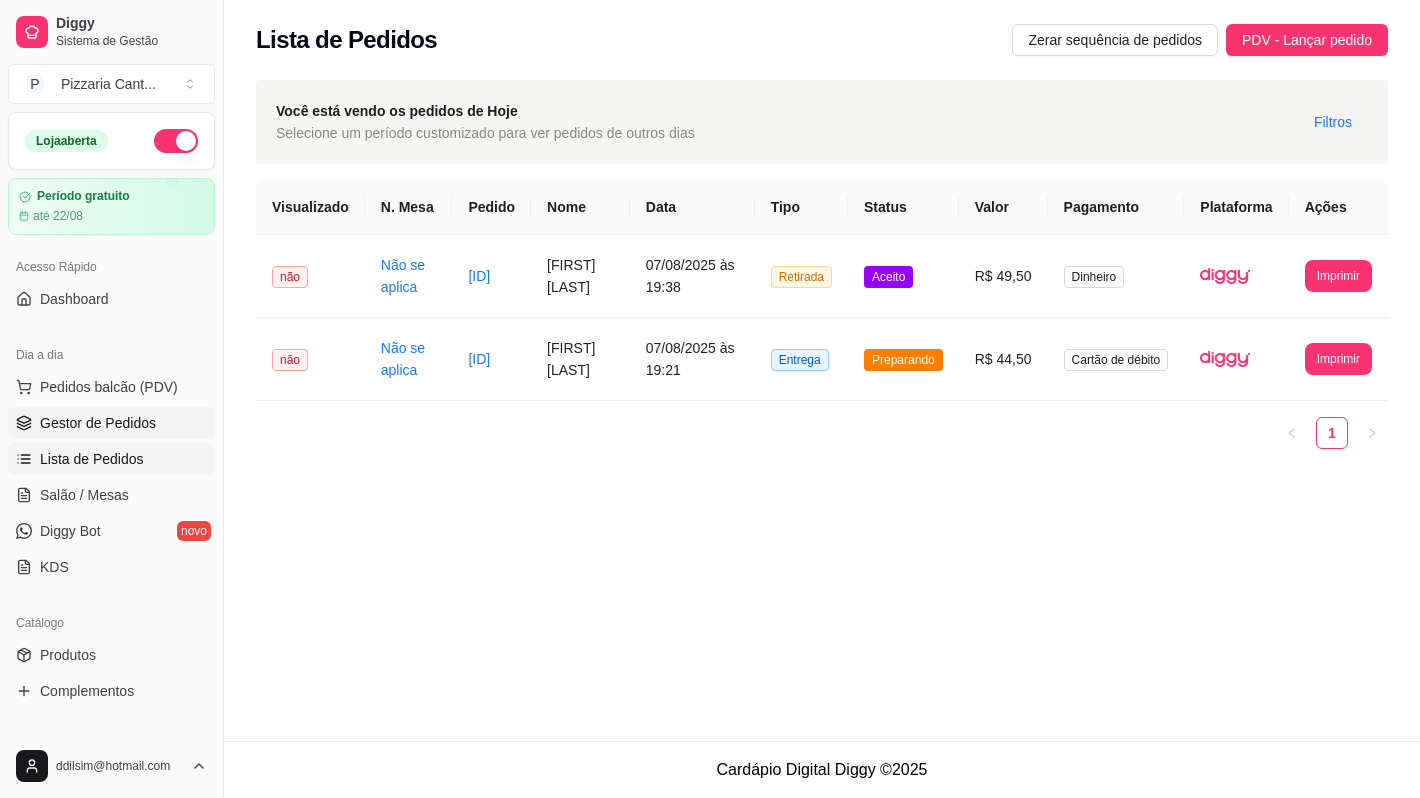 click on "Gestor de Pedidos" at bounding box center (98, 423) 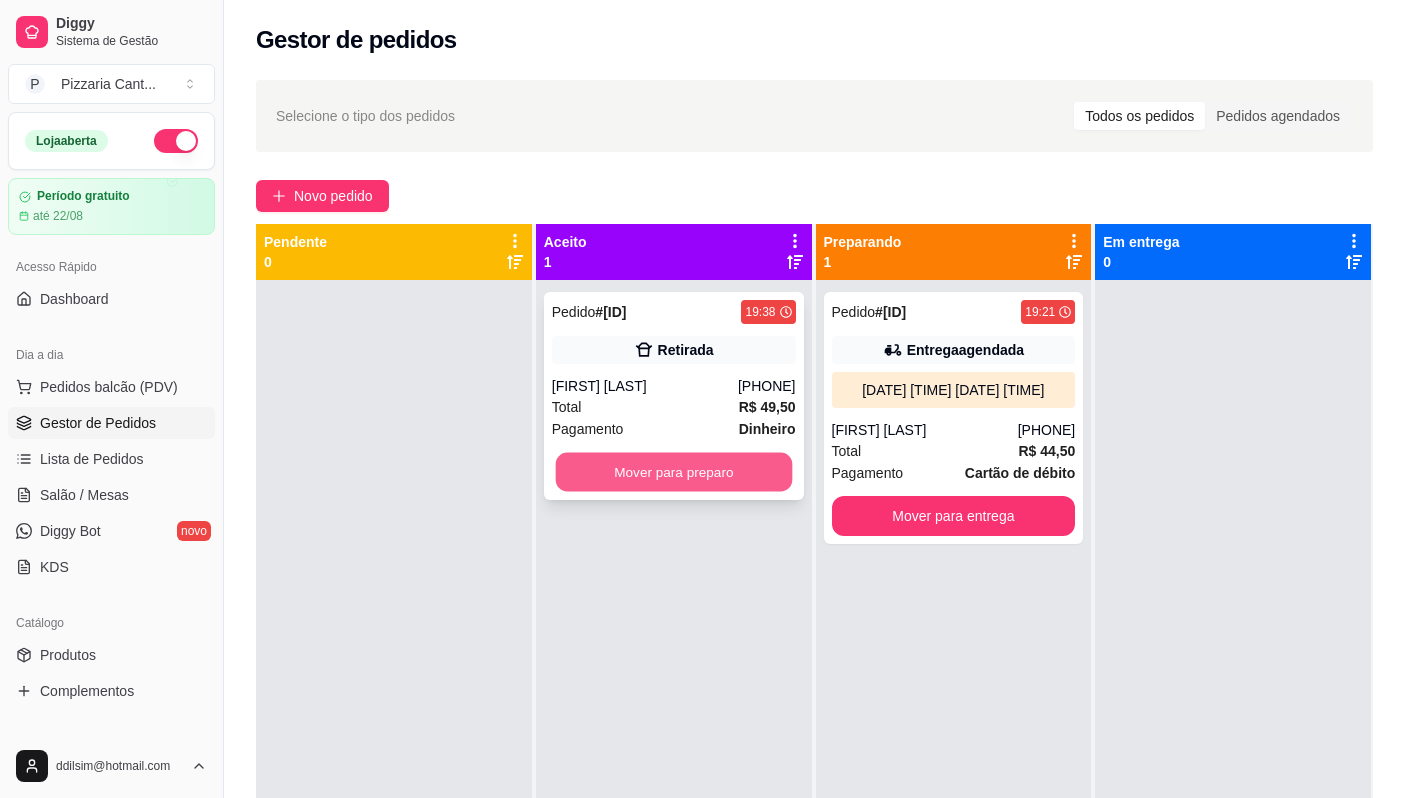click on "Mover para preparo" at bounding box center (673, 472) 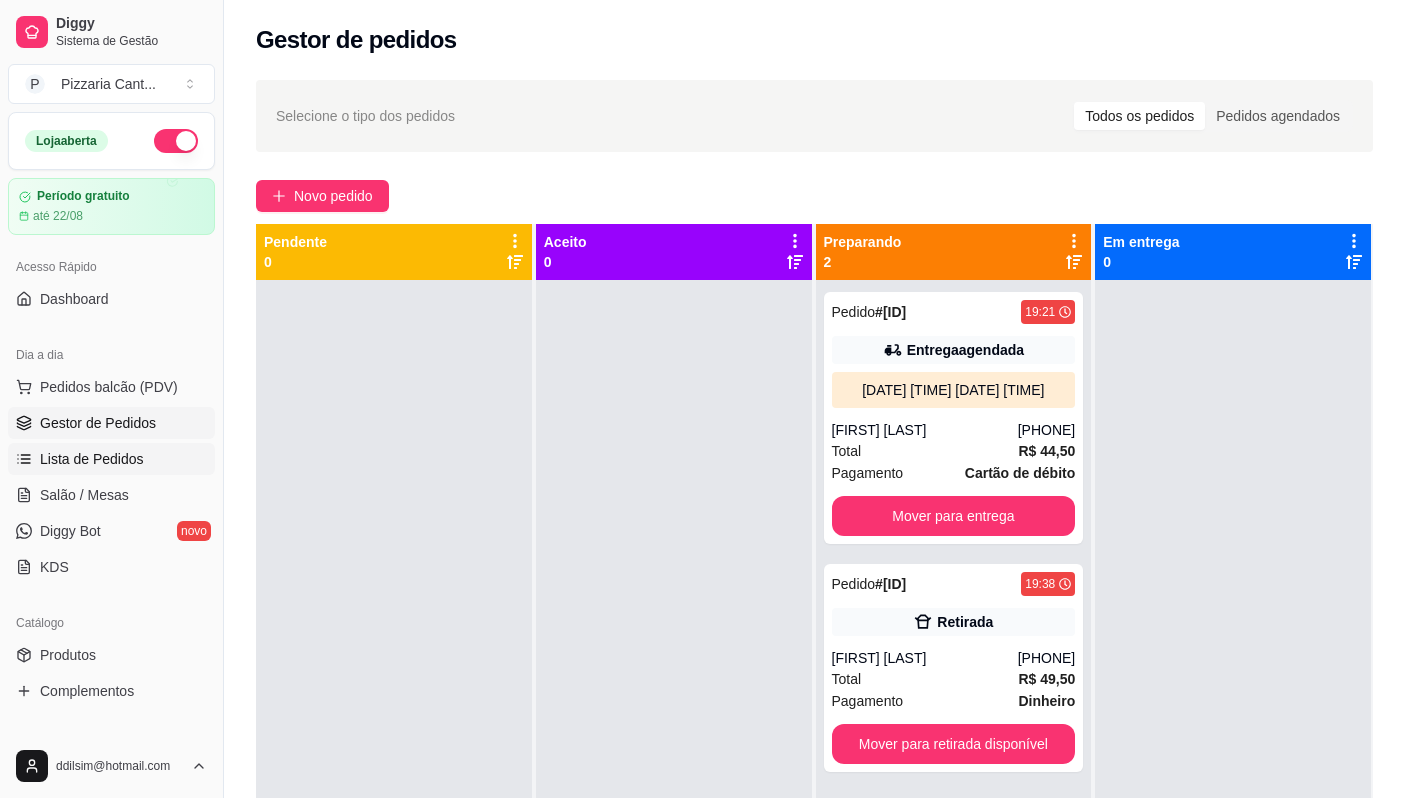 click on "Lista de Pedidos" at bounding box center (92, 459) 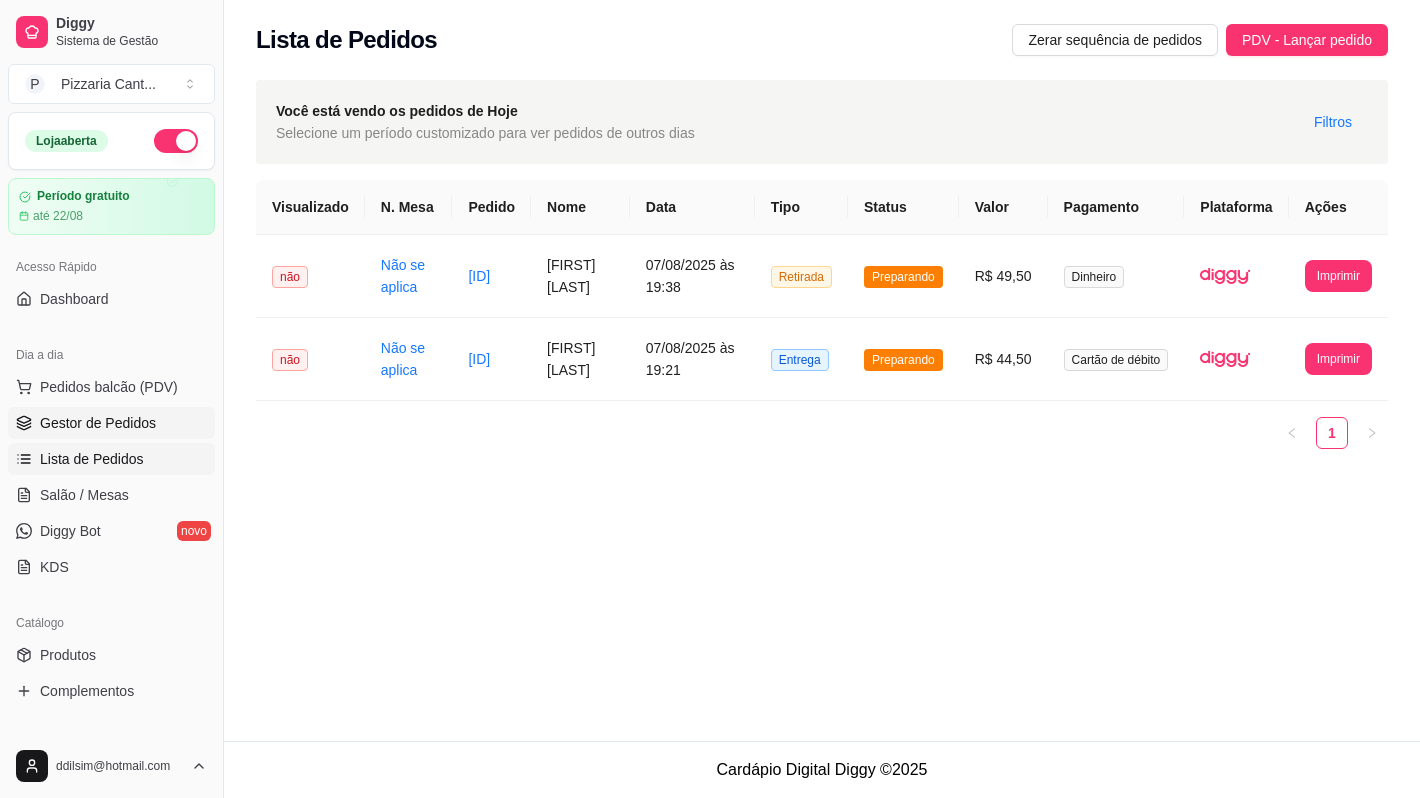 click on "Gestor de Pedidos" at bounding box center [98, 423] 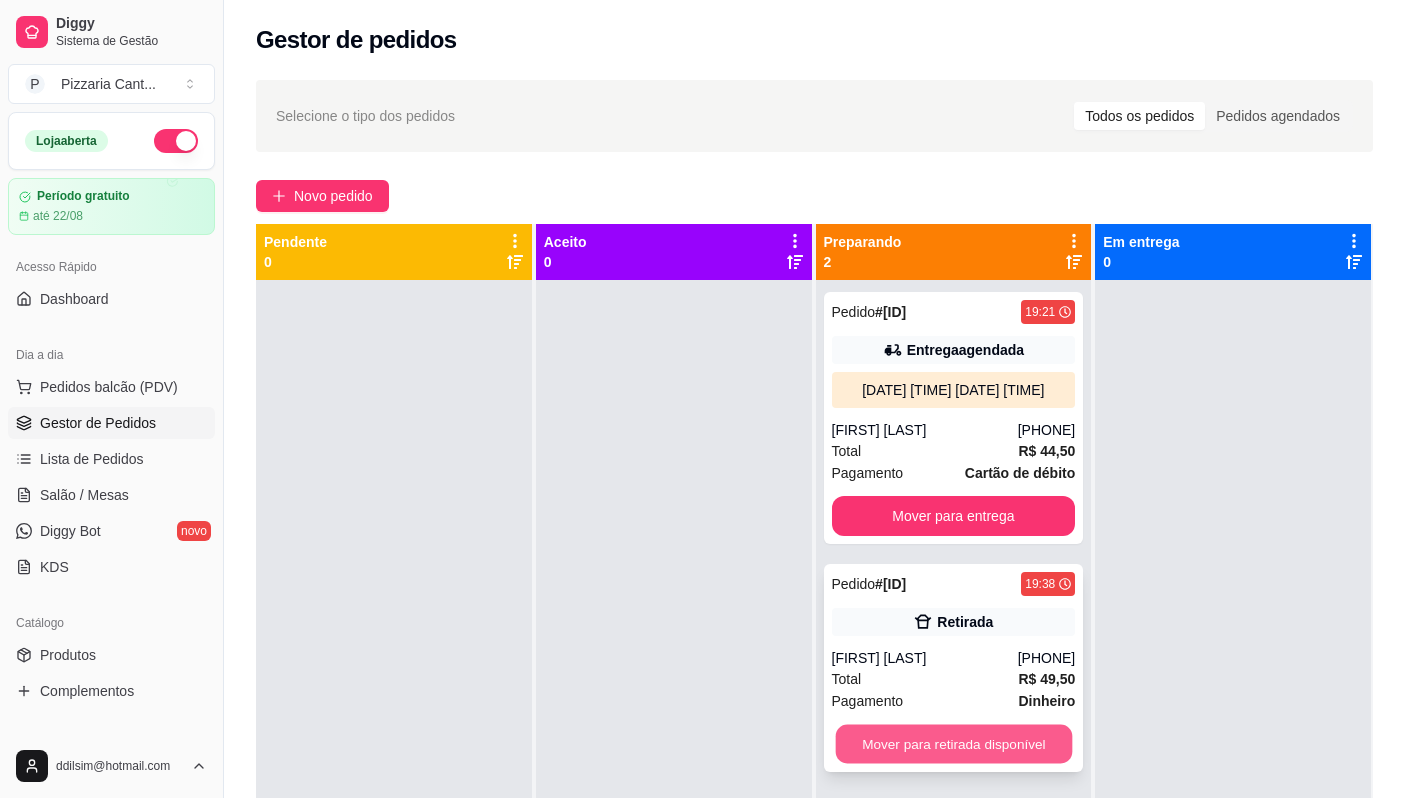 click on "Mover para retirada disponível" at bounding box center (953, 744) 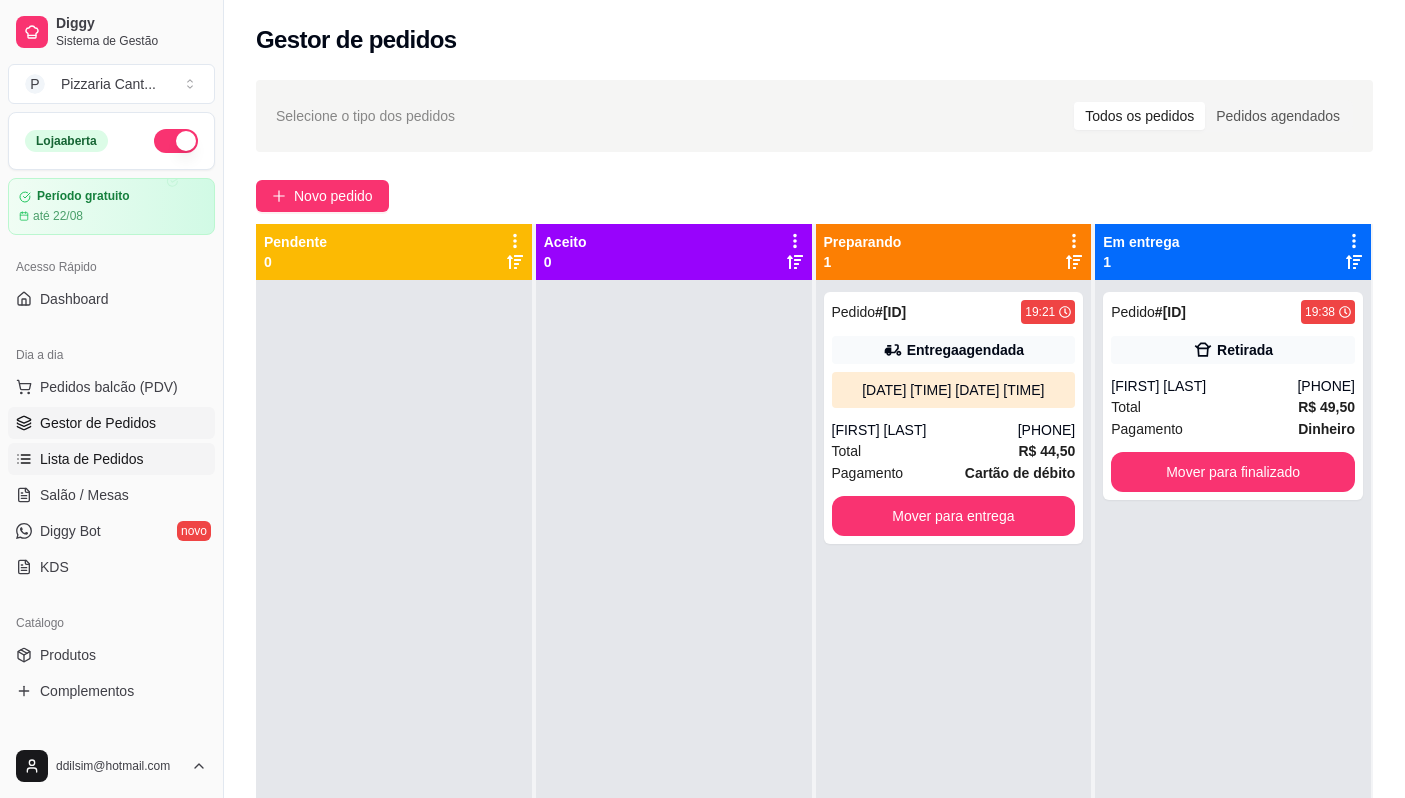 click on "Lista de Pedidos" at bounding box center [92, 459] 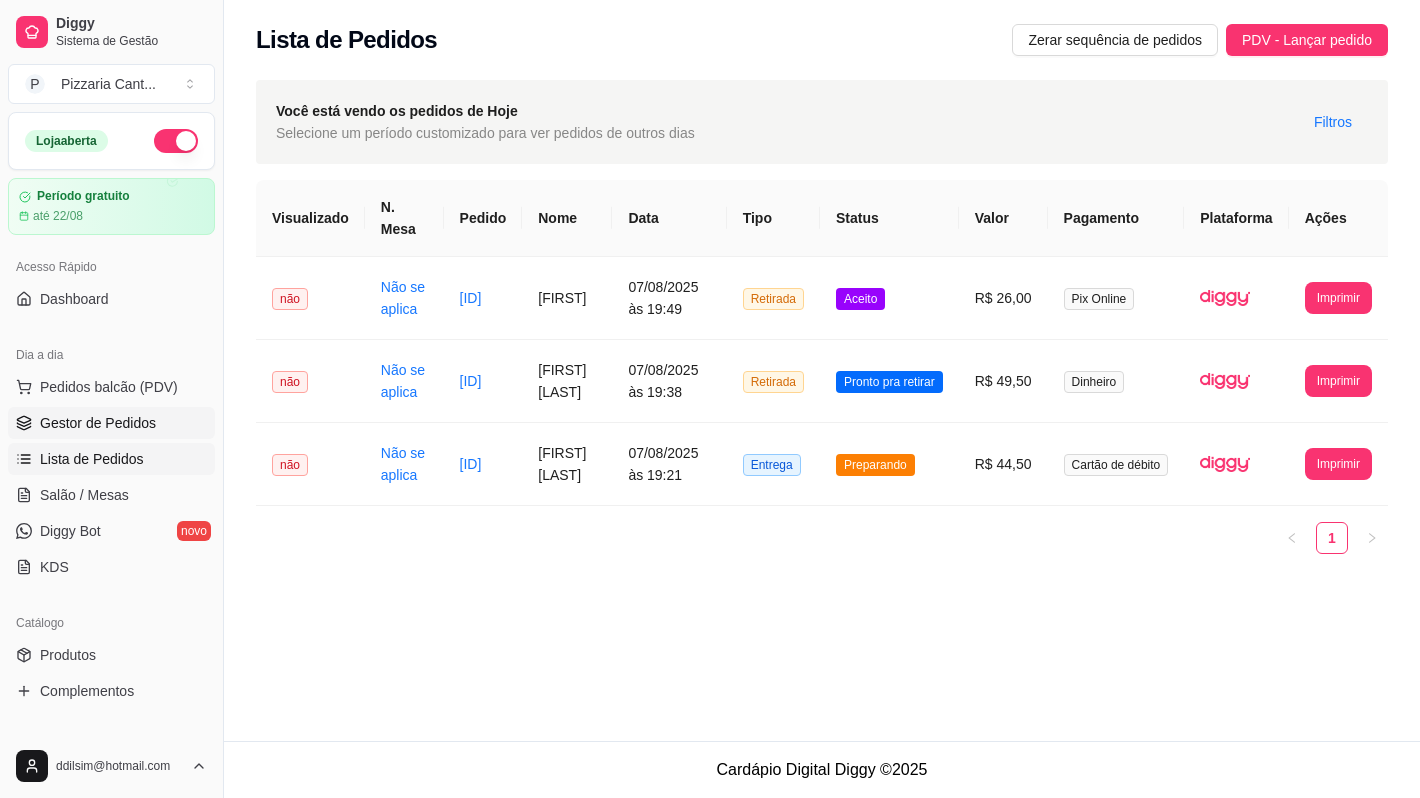 click on "Gestor de Pedidos" at bounding box center (98, 423) 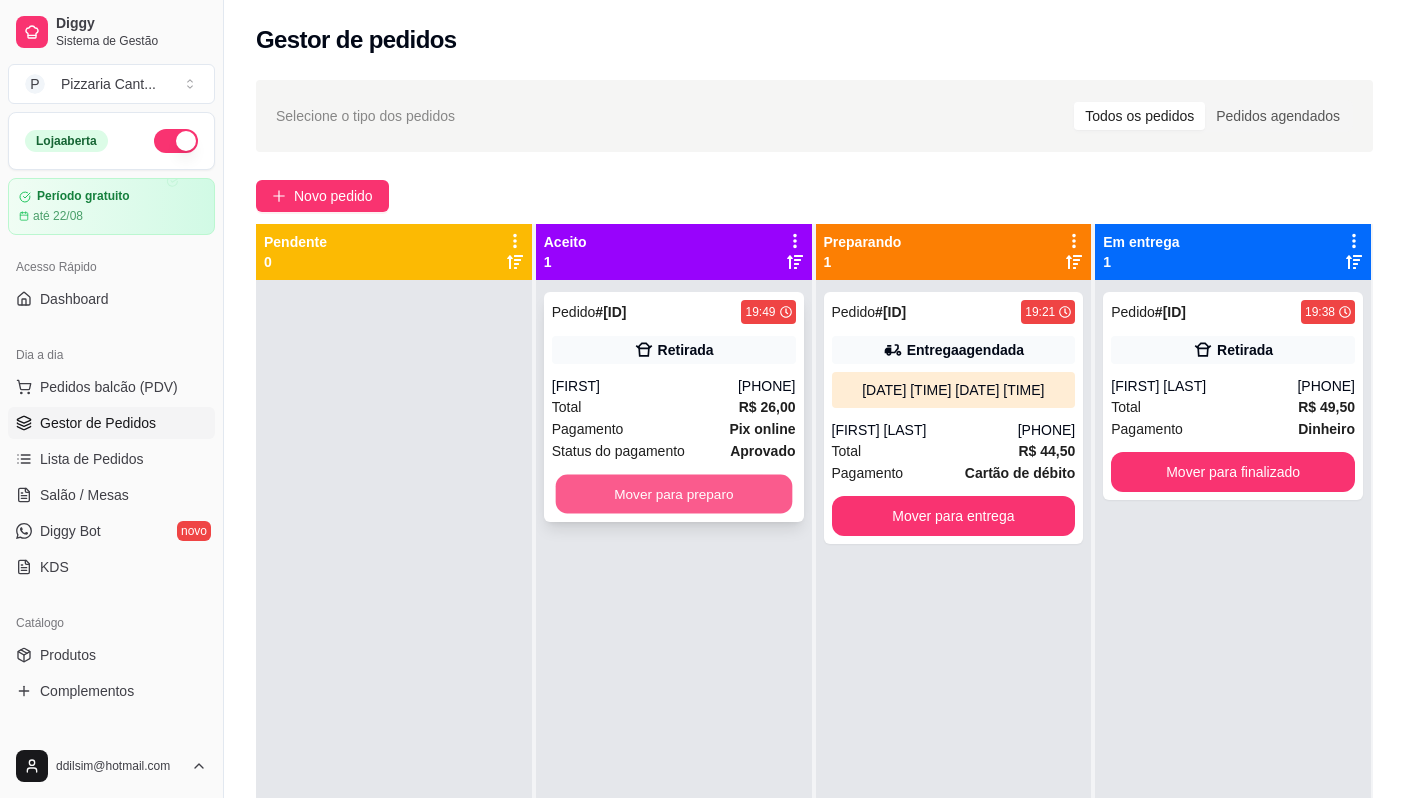 click on "Mover para preparo" at bounding box center [673, 494] 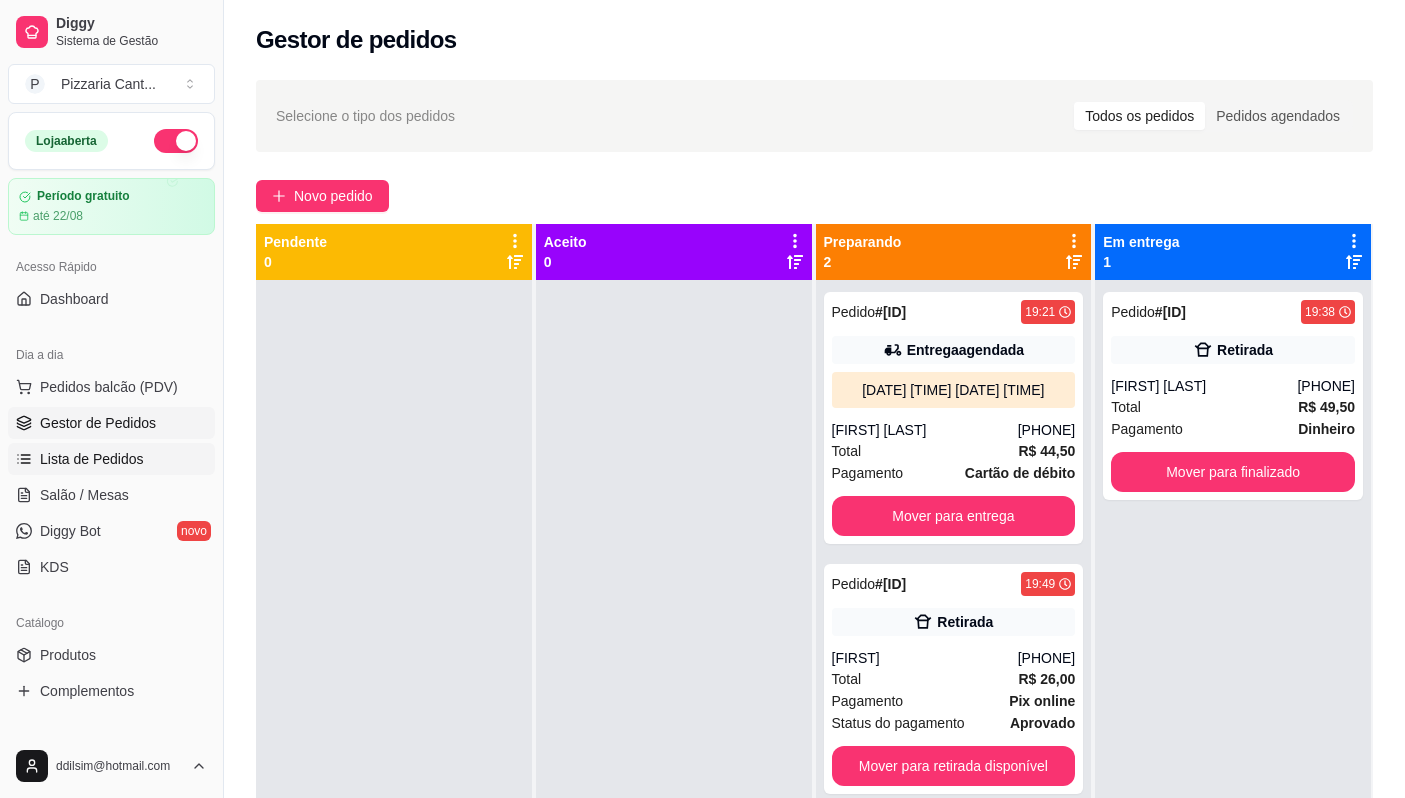 click on "Lista de Pedidos" at bounding box center [92, 459] 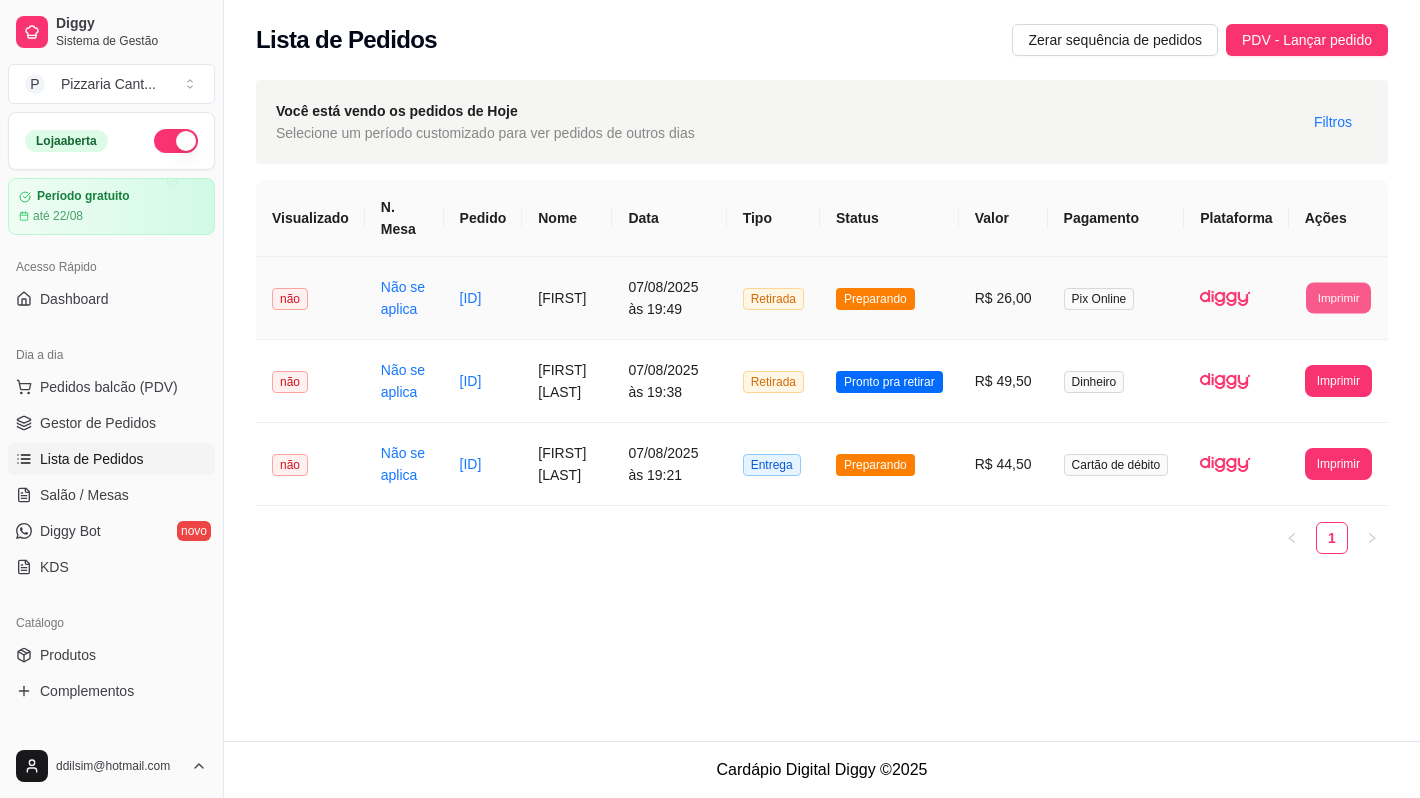 click on "Imprimir" at bounding box center (1338, 297) 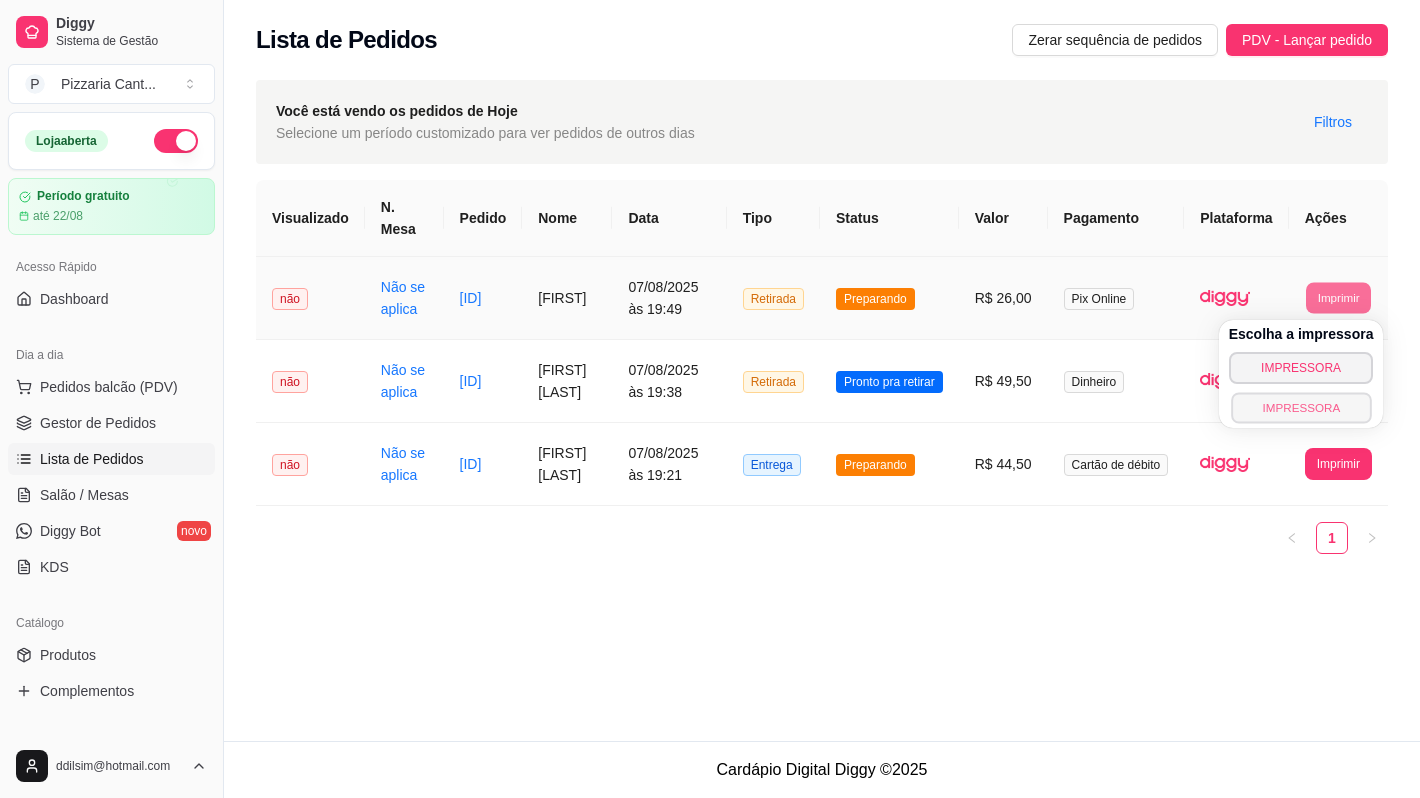 click on "IMPRESSORA" at bounding box center (1301, 407) 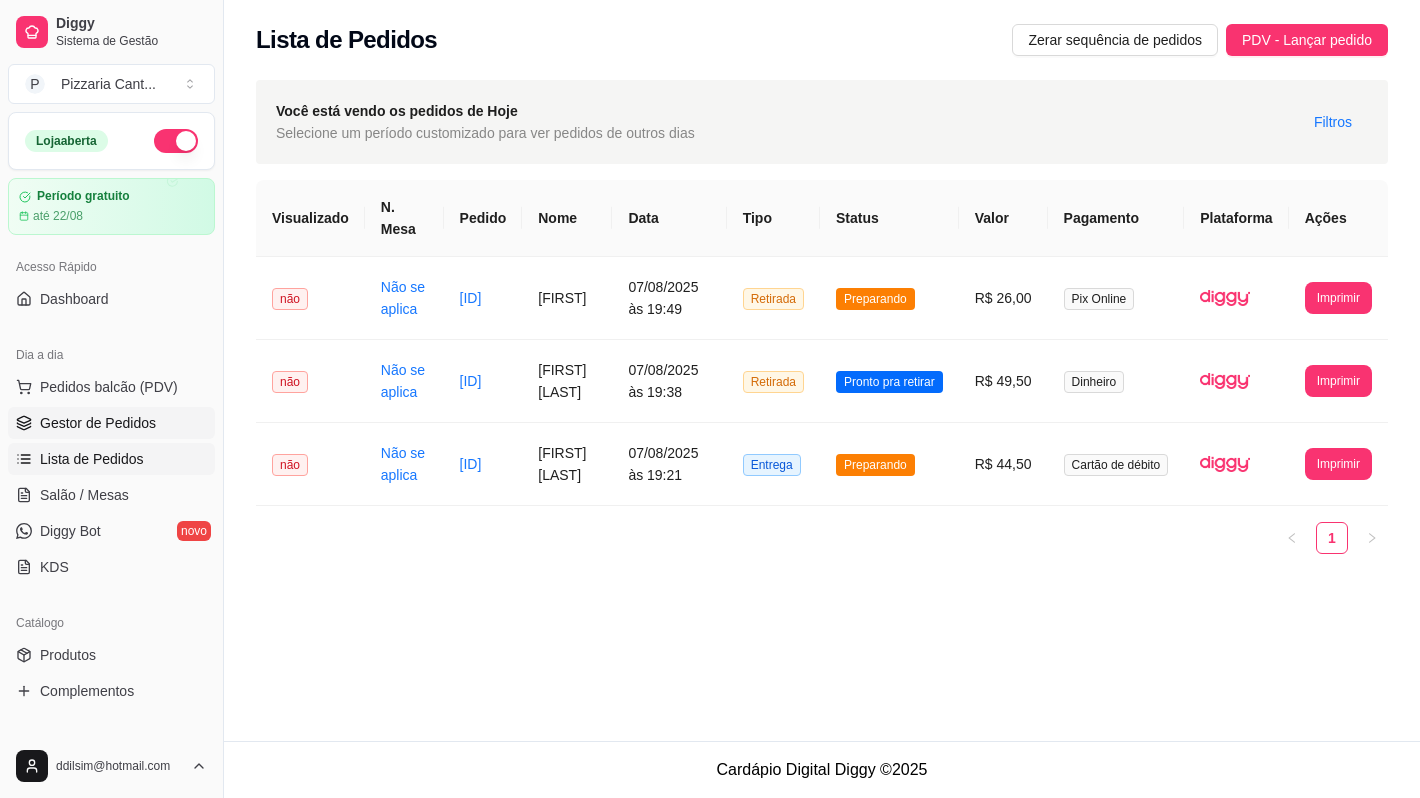 click on "Gestor de Pedidos" at bounding box center [98, 423] 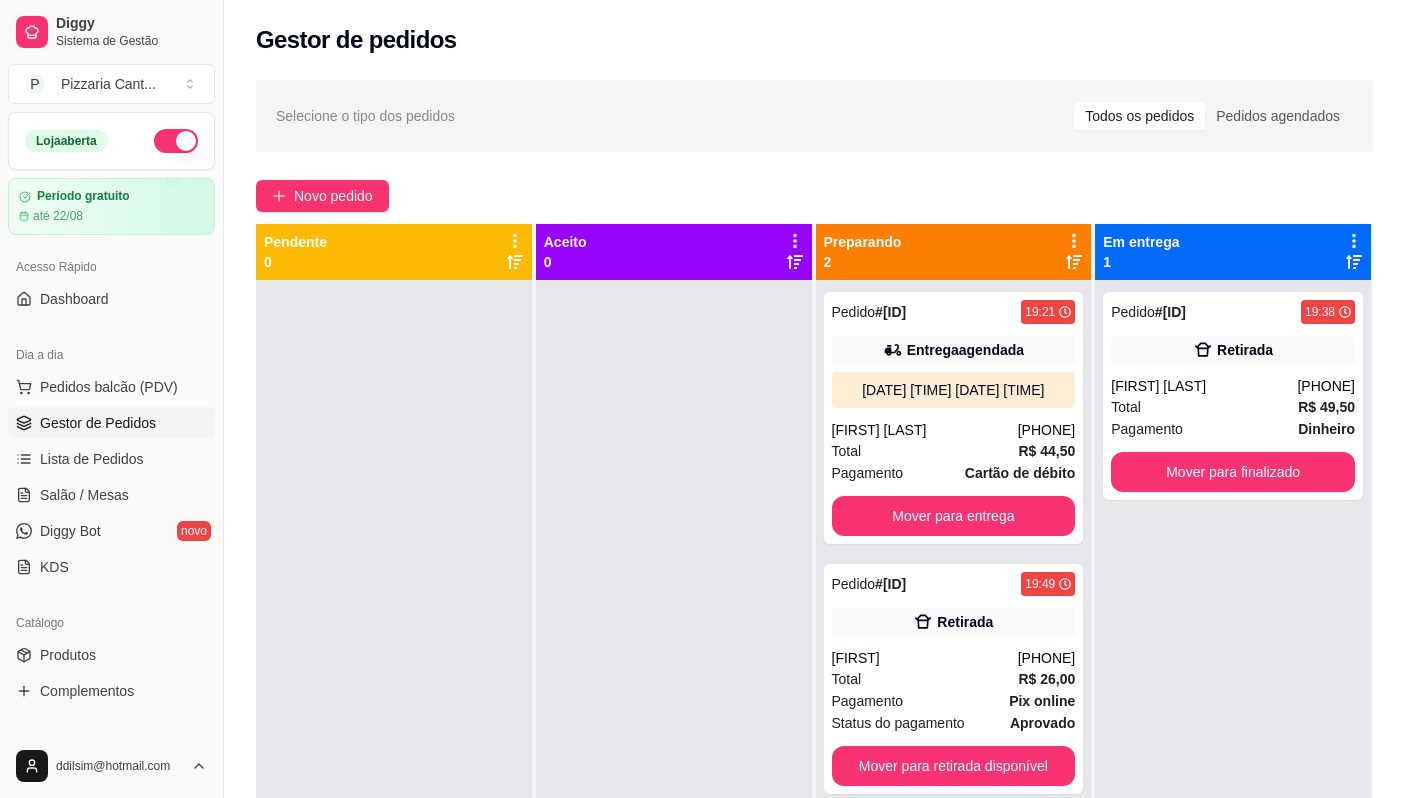 scroll, scrollTop: 56, scrollLeft: 0, axis: vertical 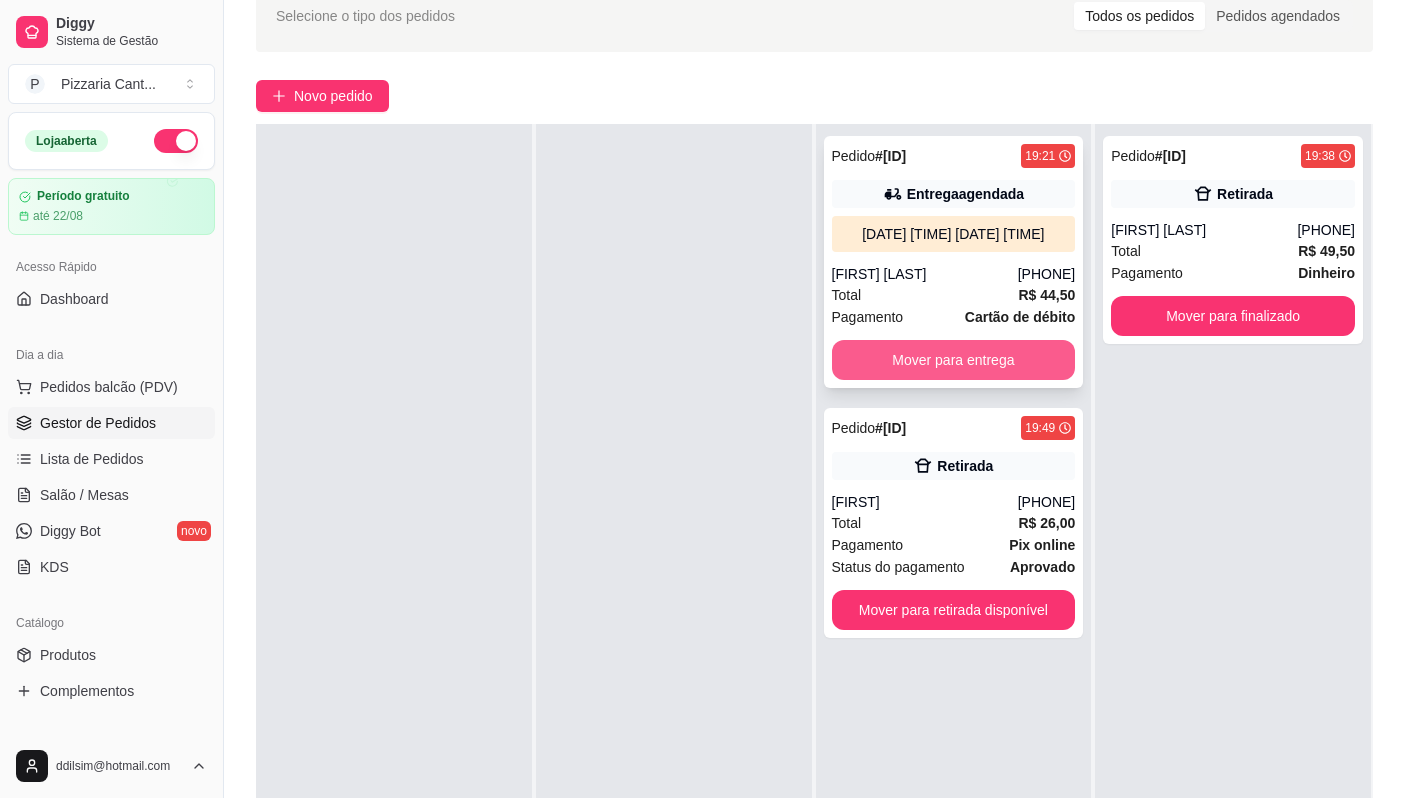 click on "Mover para entrega" at bounding box center [954, 360] 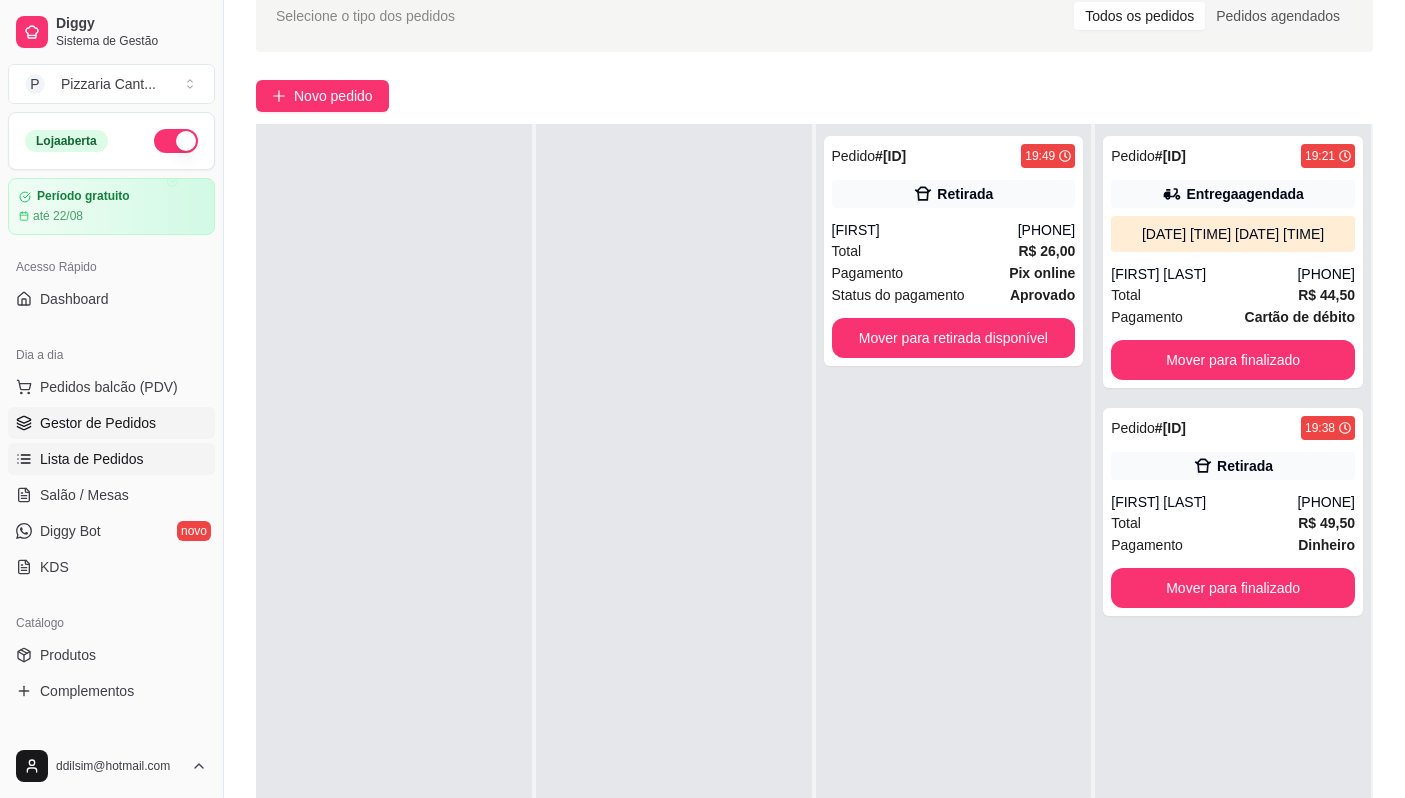 click on "Lista de Pedidos" at bounding box center [111, 459] 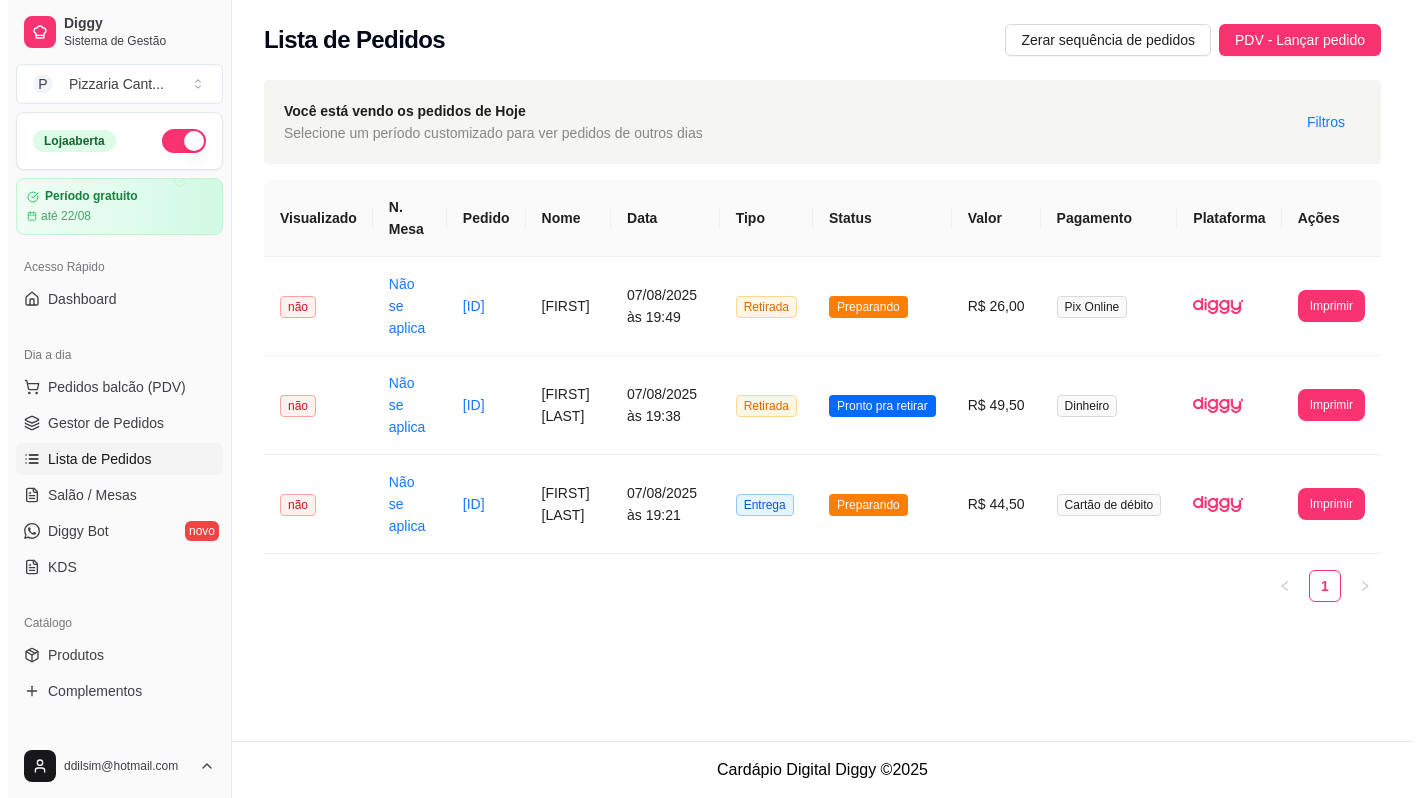 scroll, scrollTop: 0, scrollLeft: 0, axis: both 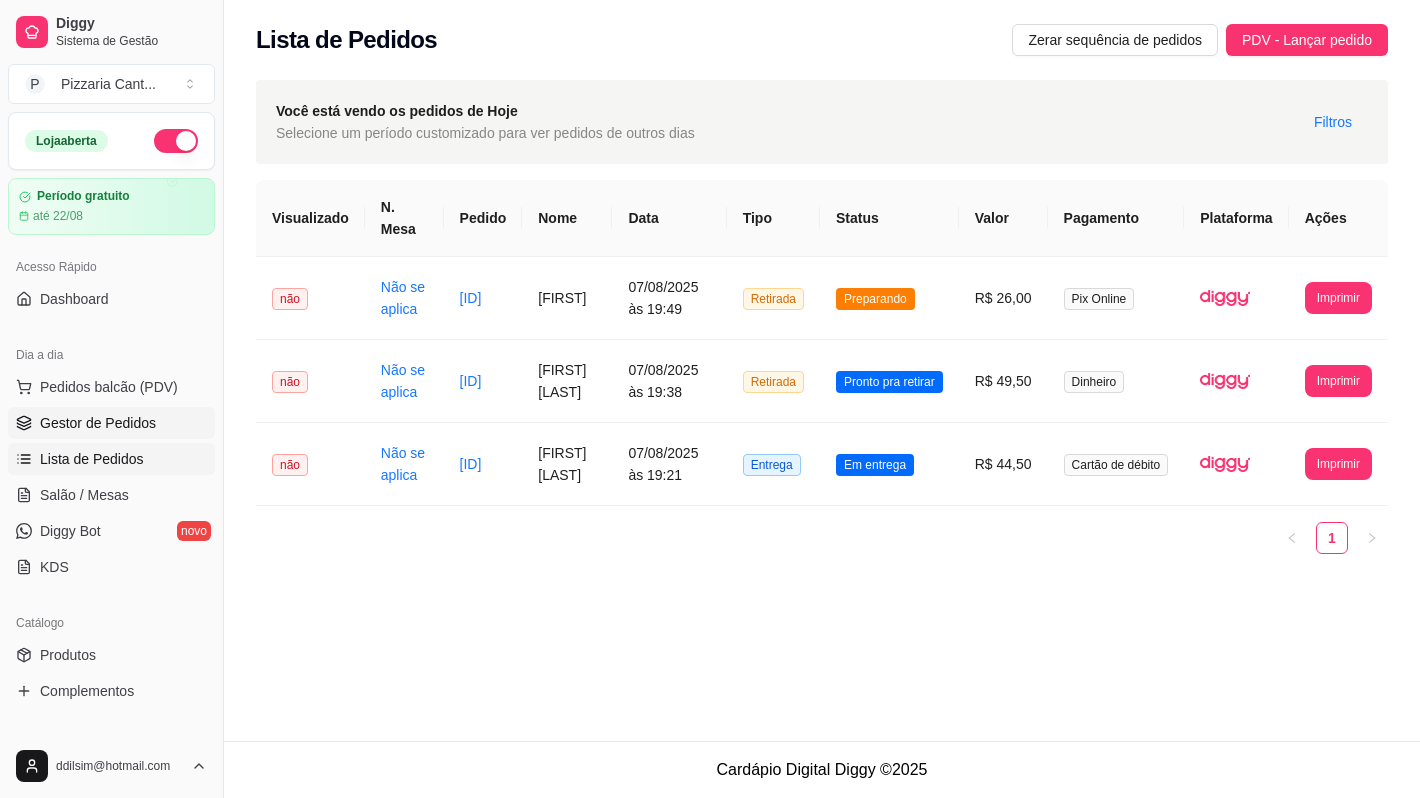click on "Gestor de Pedidos" at bounding box center [98, 423] 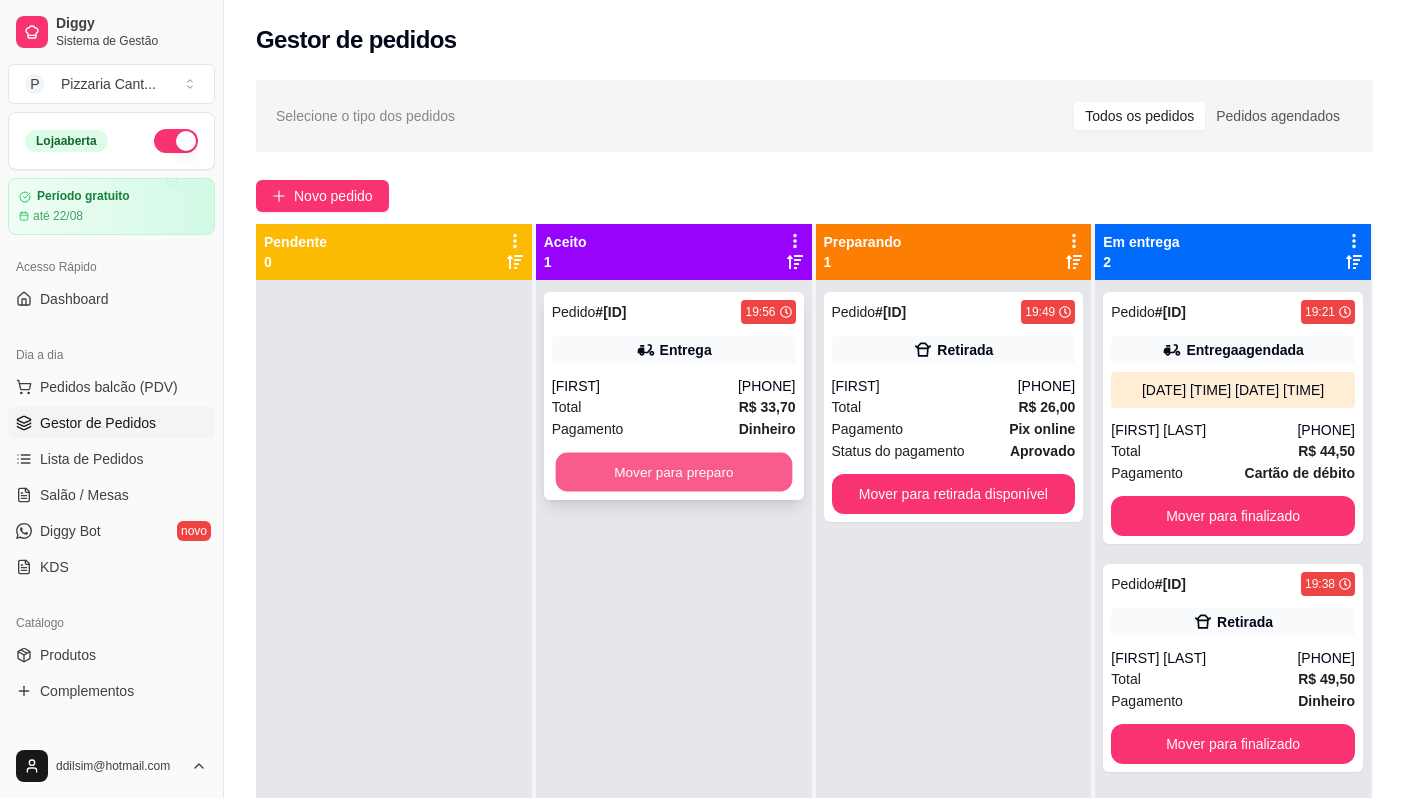 click on "Mover para preparo" at bounding box center [673, 472] 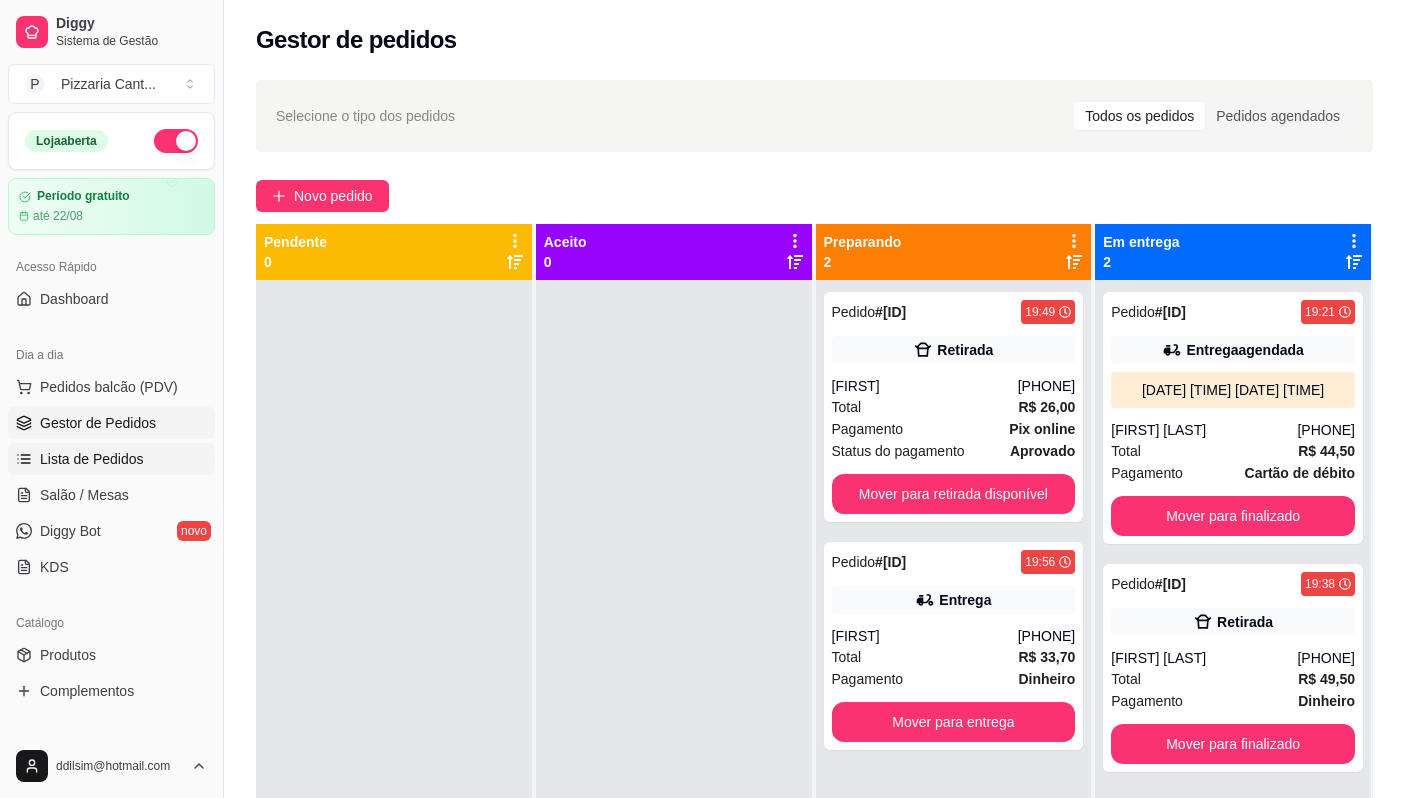 click on "Lista de Pedidos" at bounding box center (92, 459) 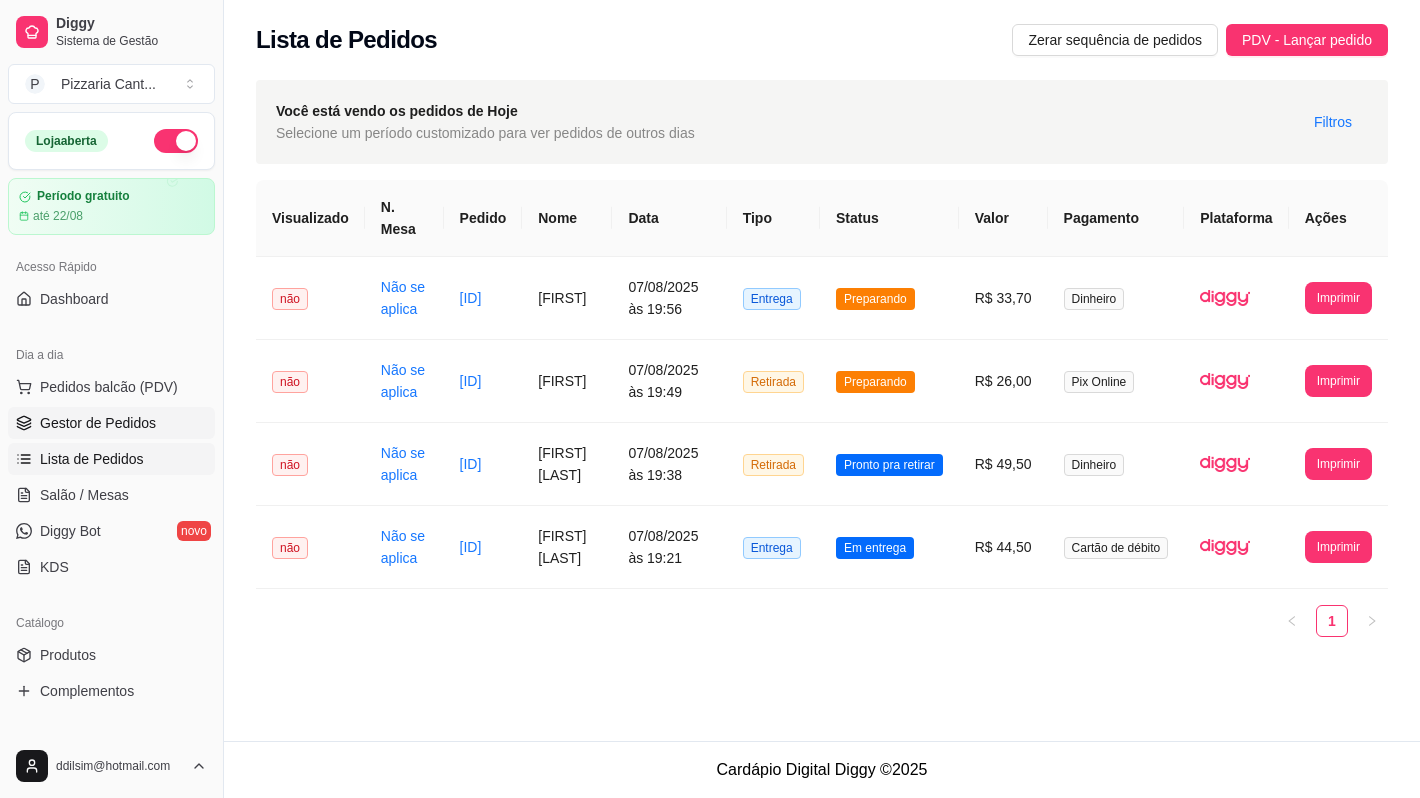 click on "Gestor de Pedidos" at bounding box center (98, 423) 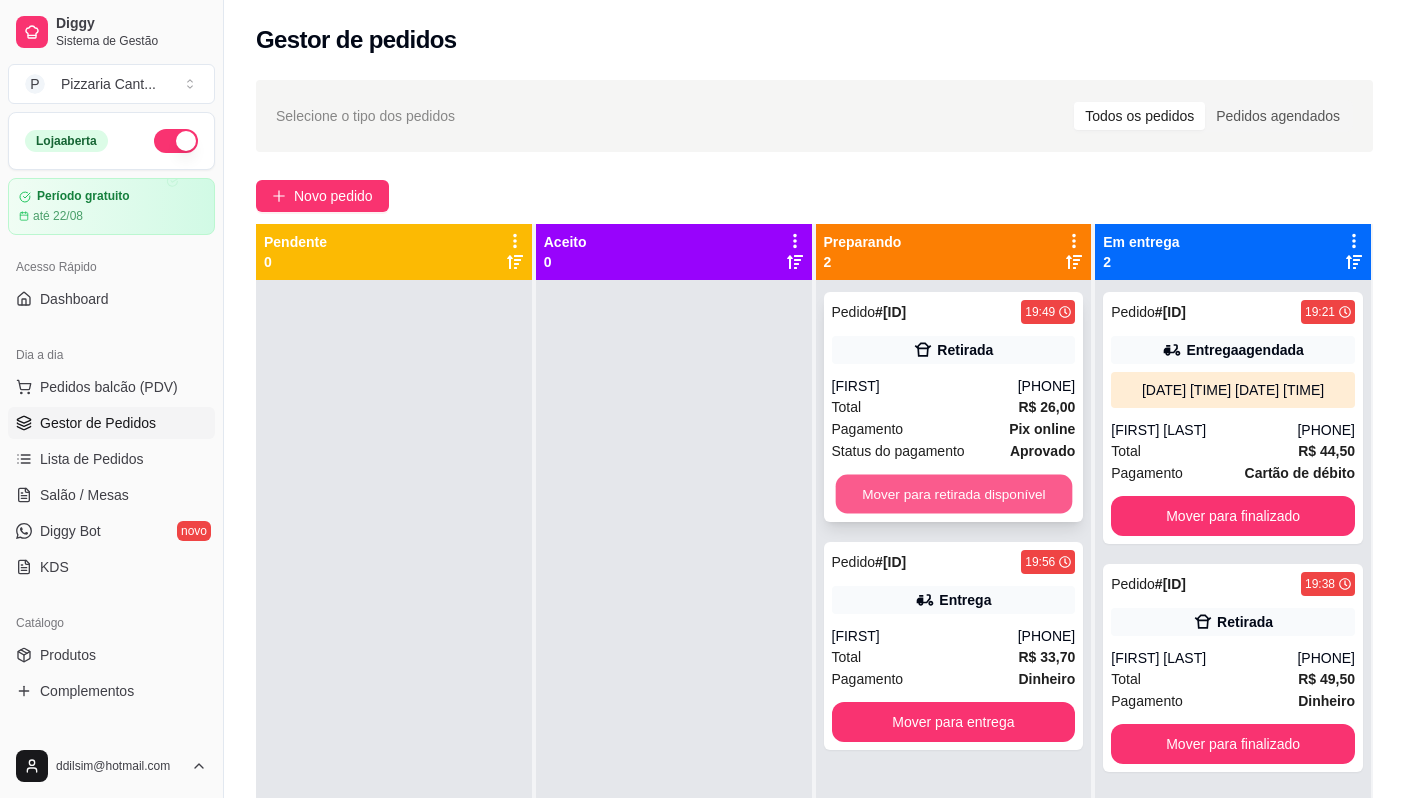 click on "Mover para retirada disponível" at bounding box center [953, 494] 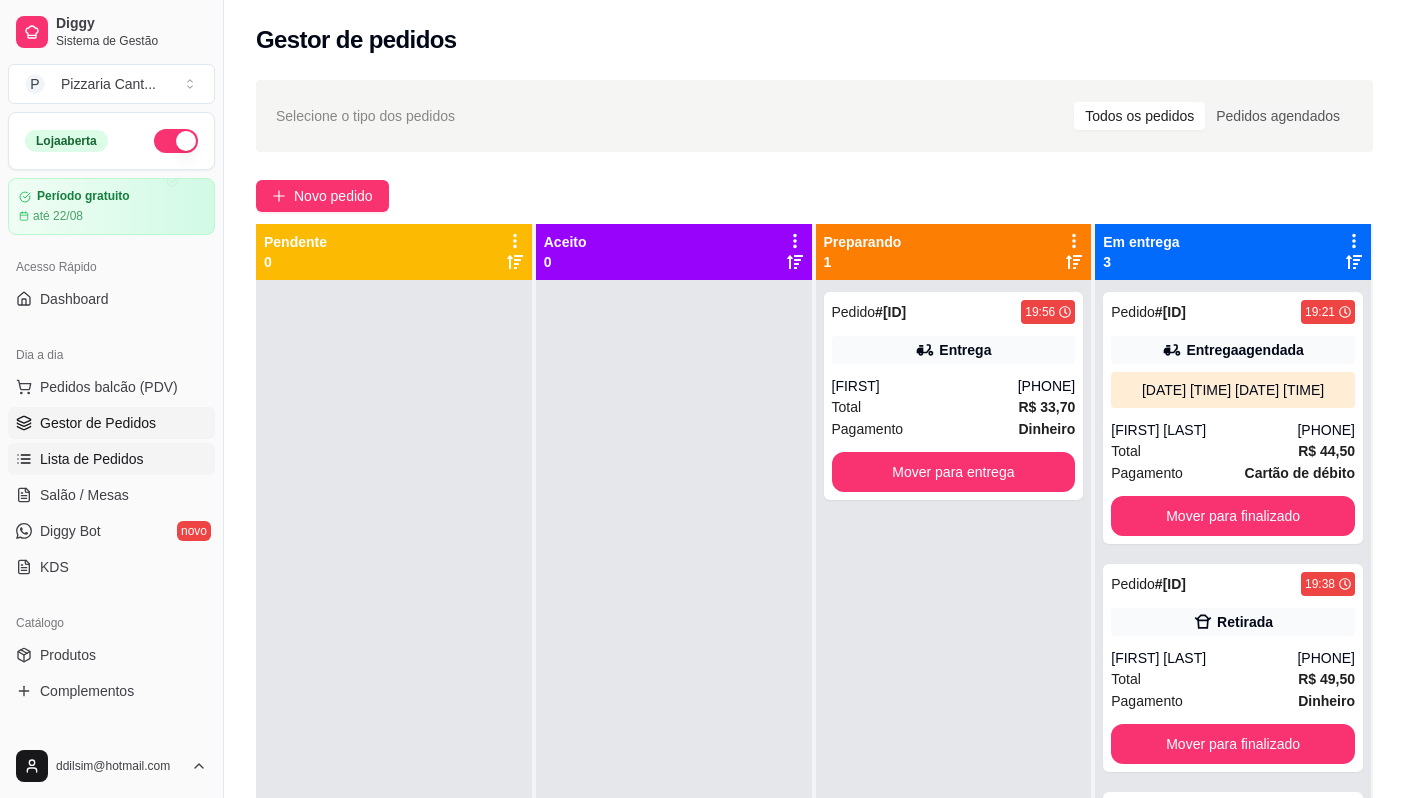 click on "Lista de Pedidos" at bounding box center [92, 459] 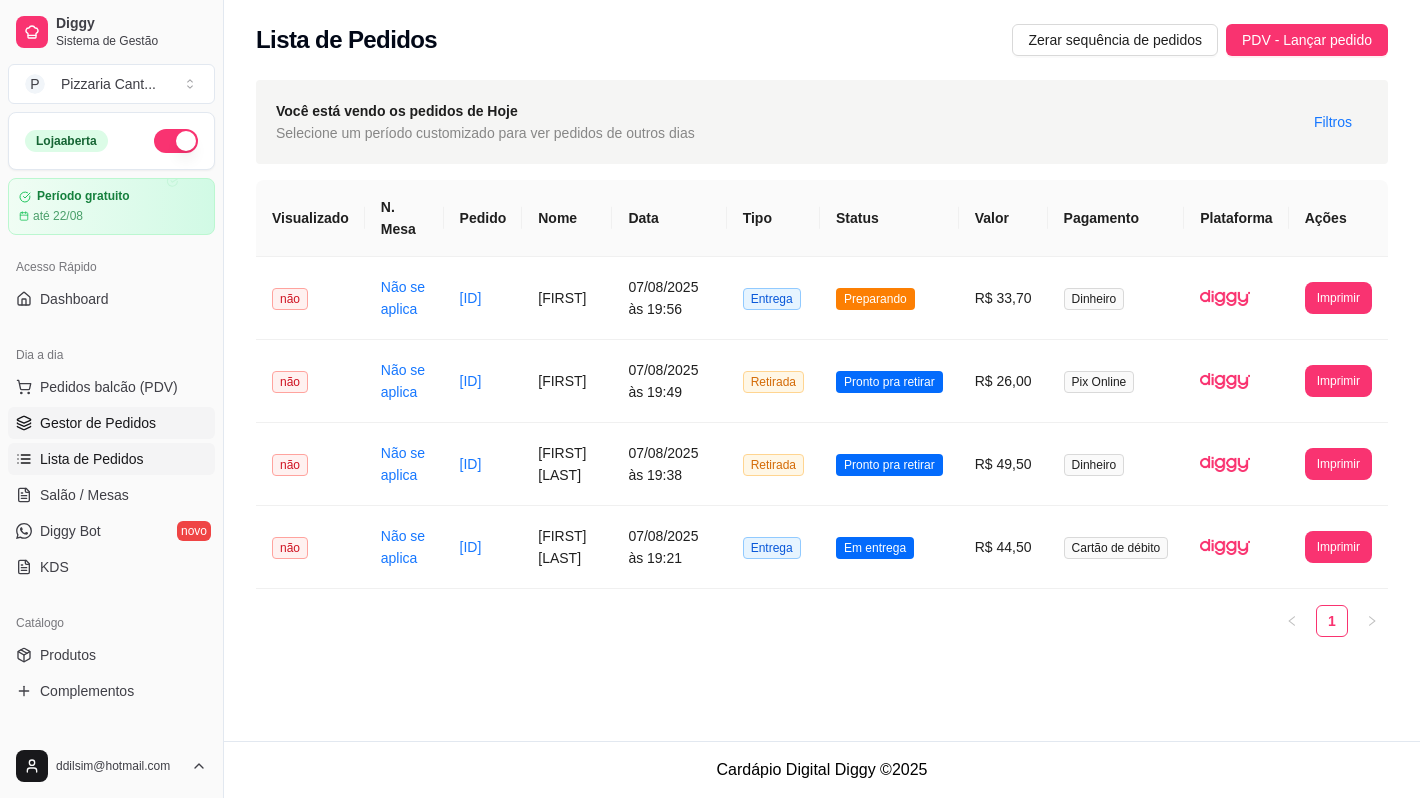 click on "Gestor de Pedidos" at bounding box center [98, 423] 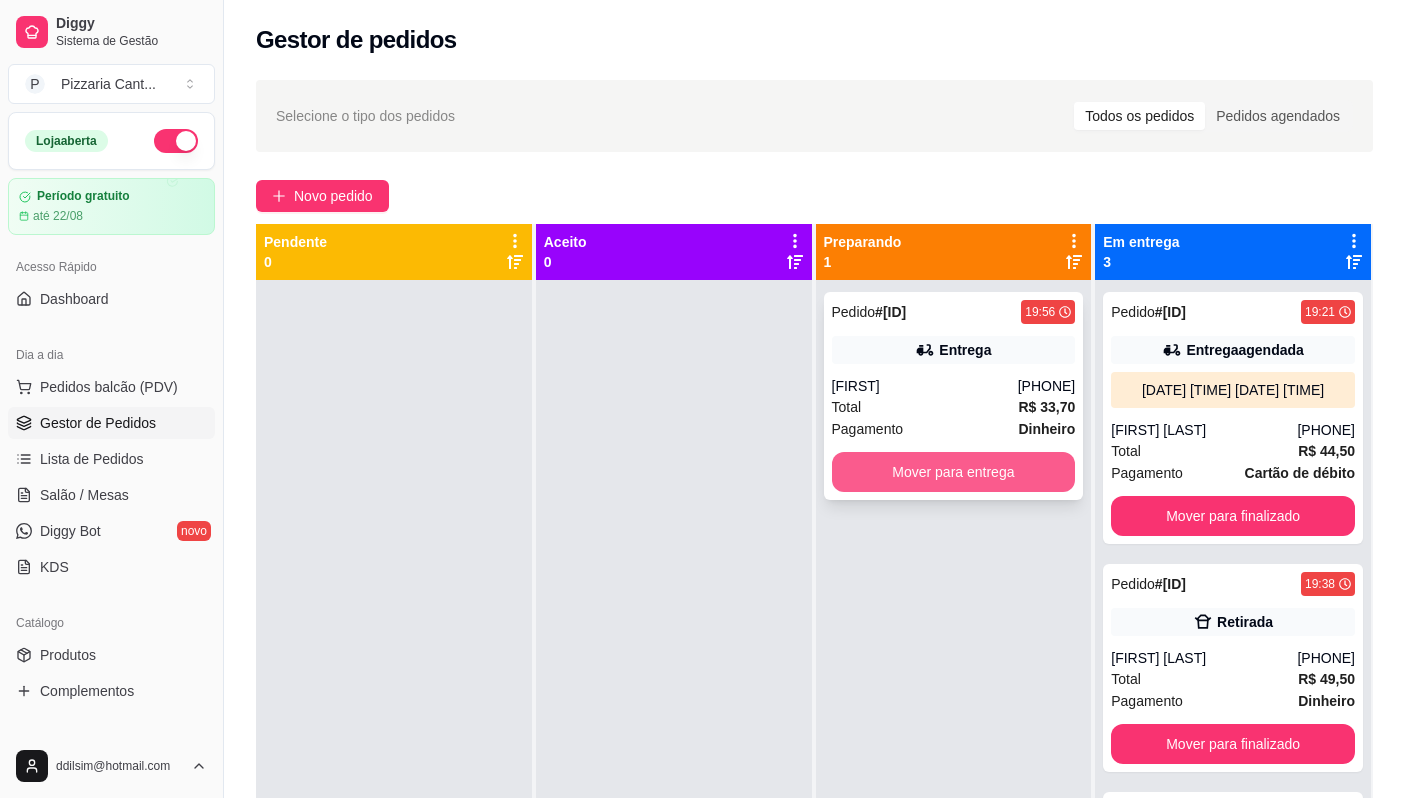 click on "Mover para entrega" at bounding box center [954, 472] 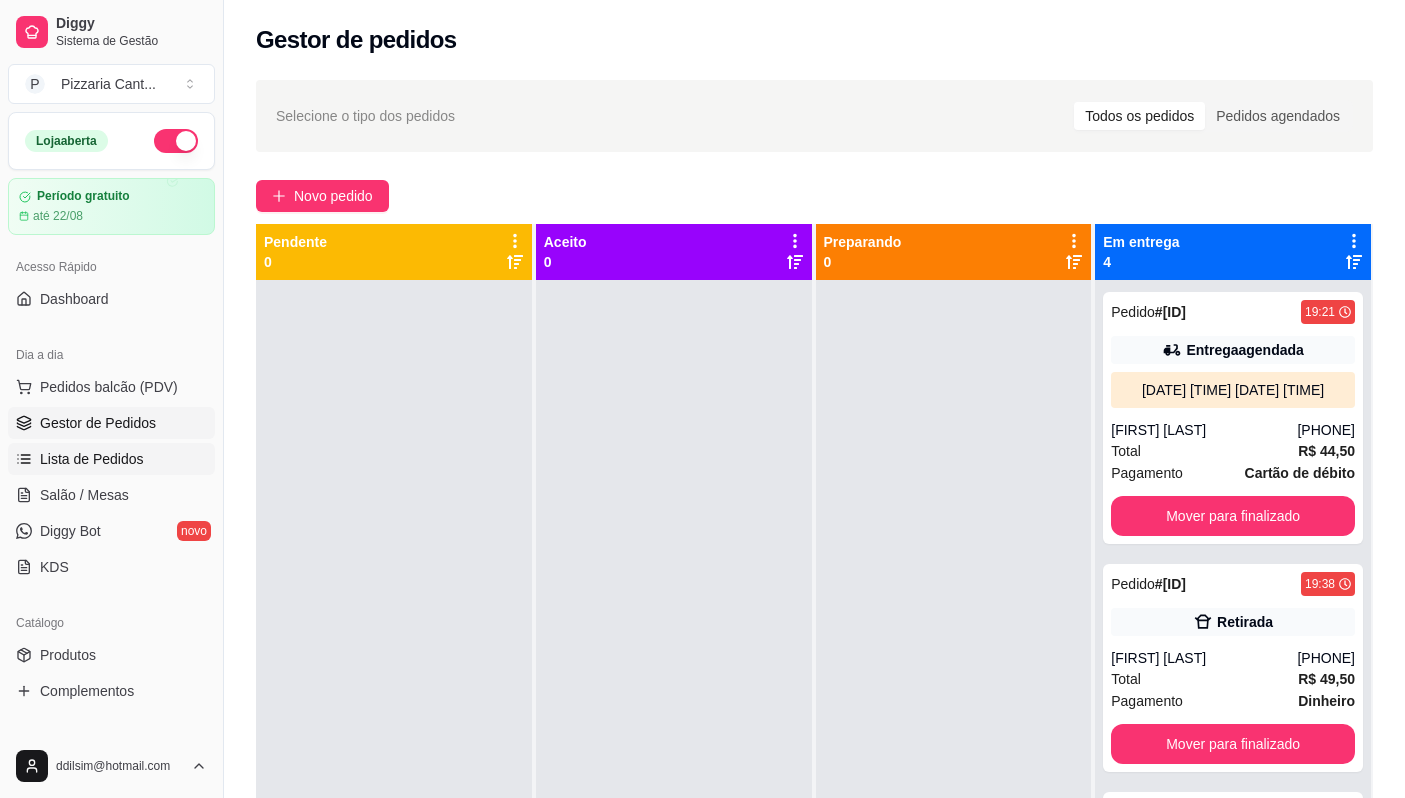 click on "Lista de Pedidos" at bounding box center (111, 459) 